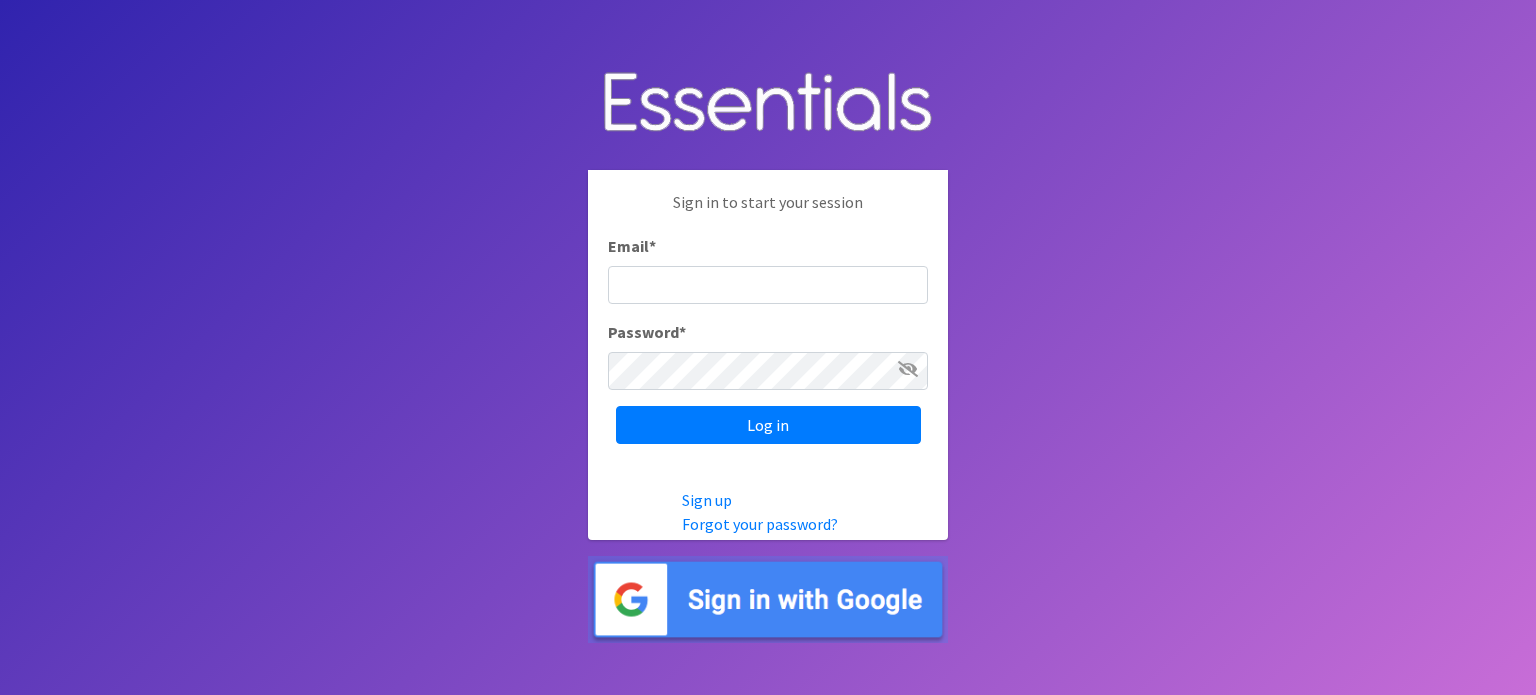 scroll, scrollTop: 0, scrollLeft: 0, axis: both 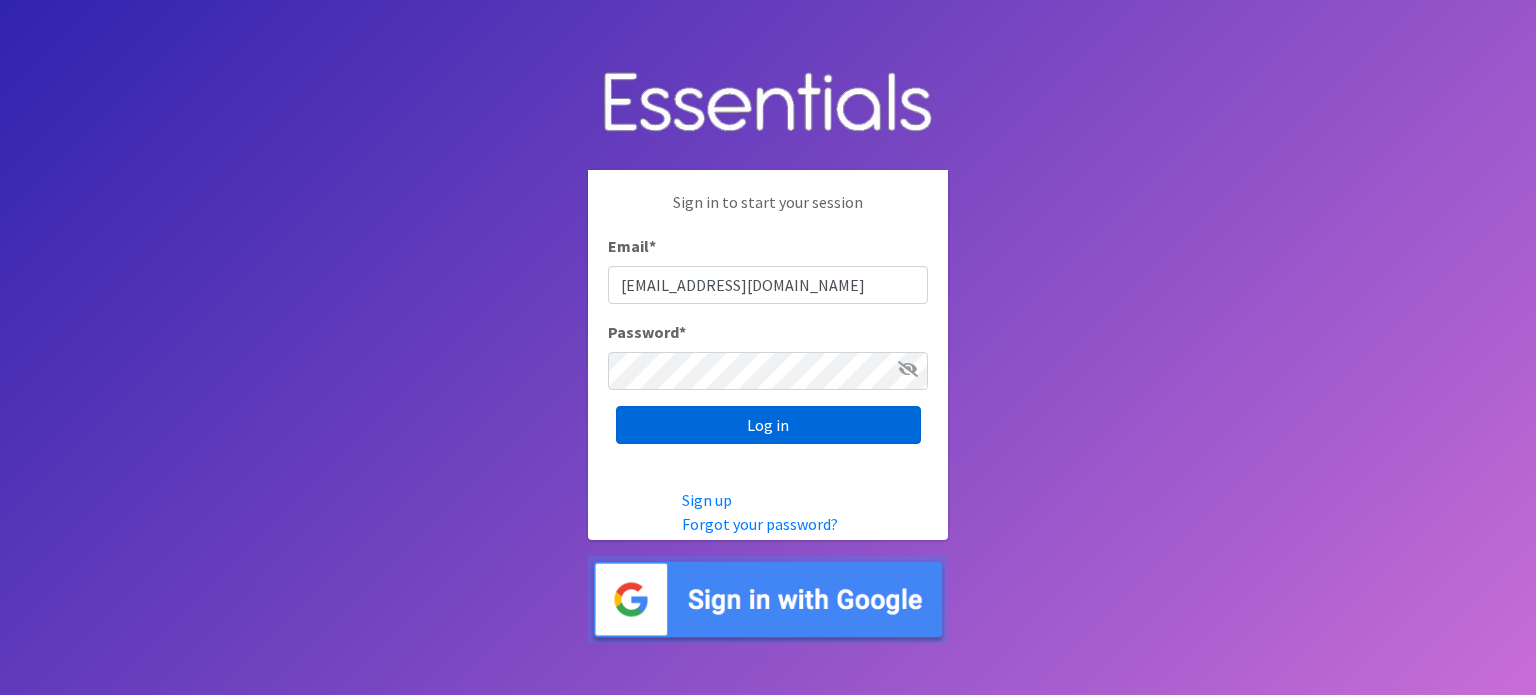 click on "Log in" at bounding box center (768, 425) 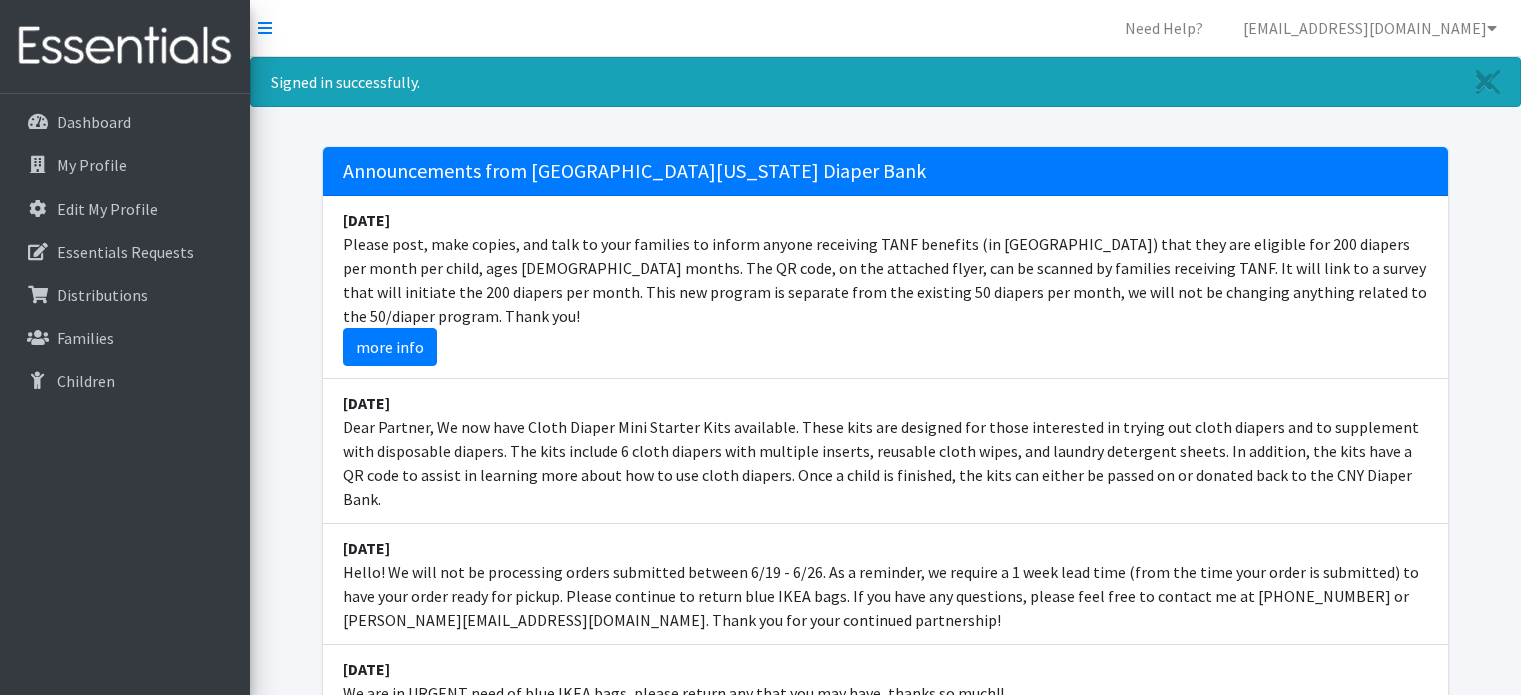 scroll, scrollTop: 0, scrollLeft: 0, axis: both 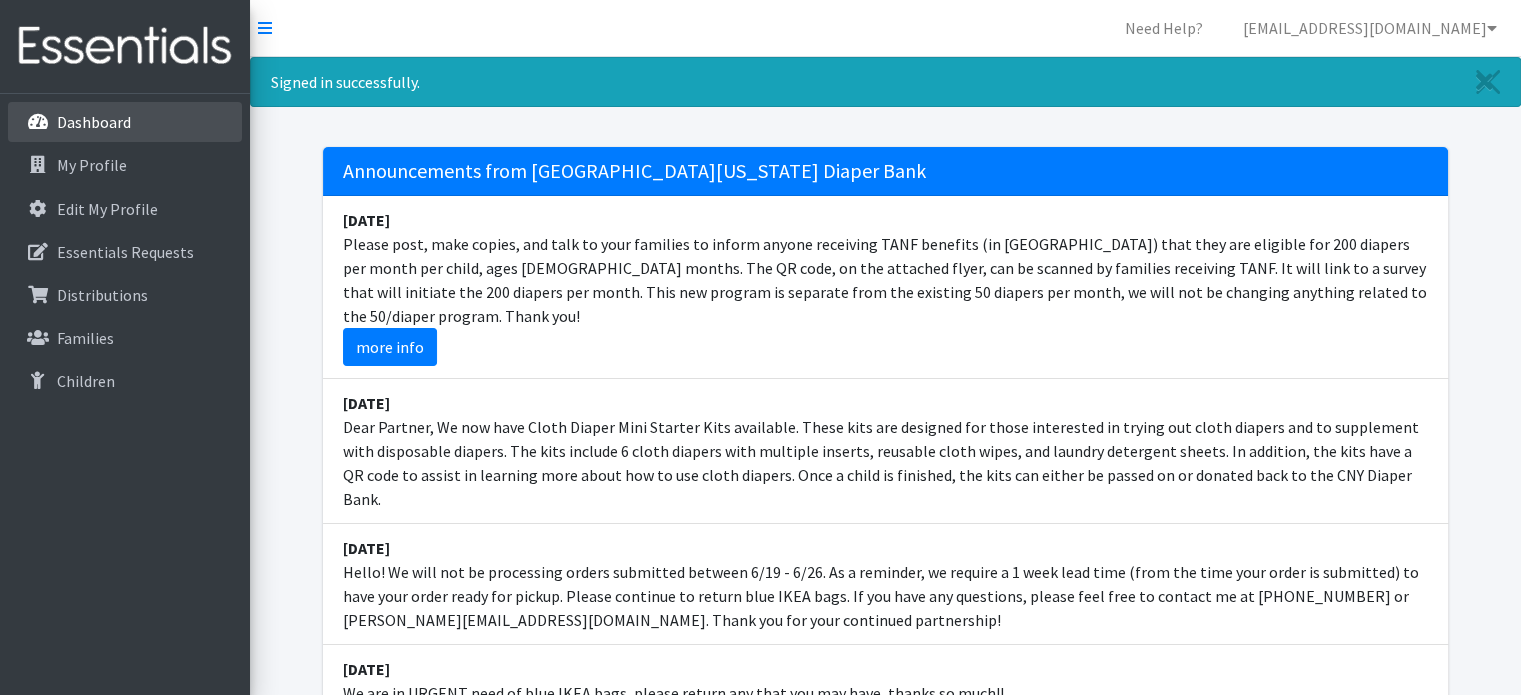 click on "Dashboard" at bounding box center [94, 122] 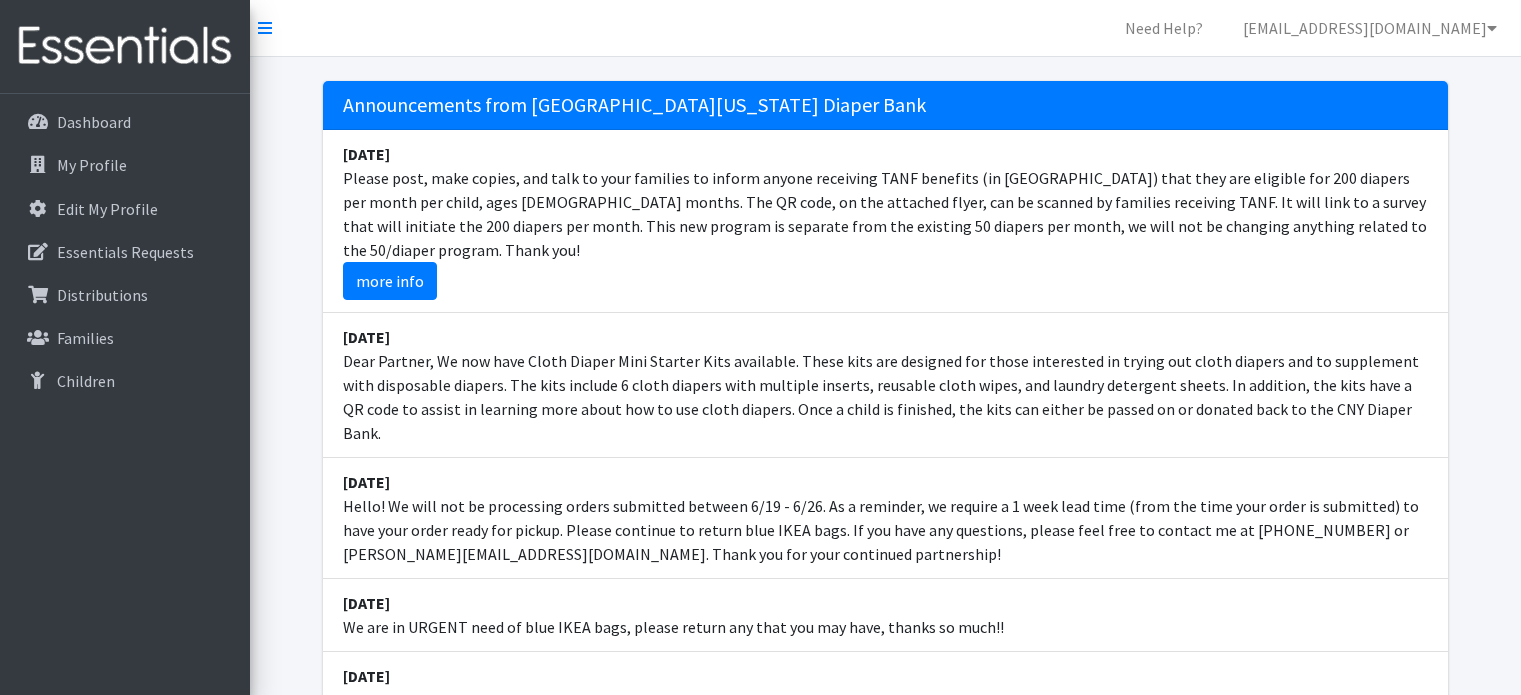 scroll, scrollTop: 0, scrollLeft: 0, axis: both 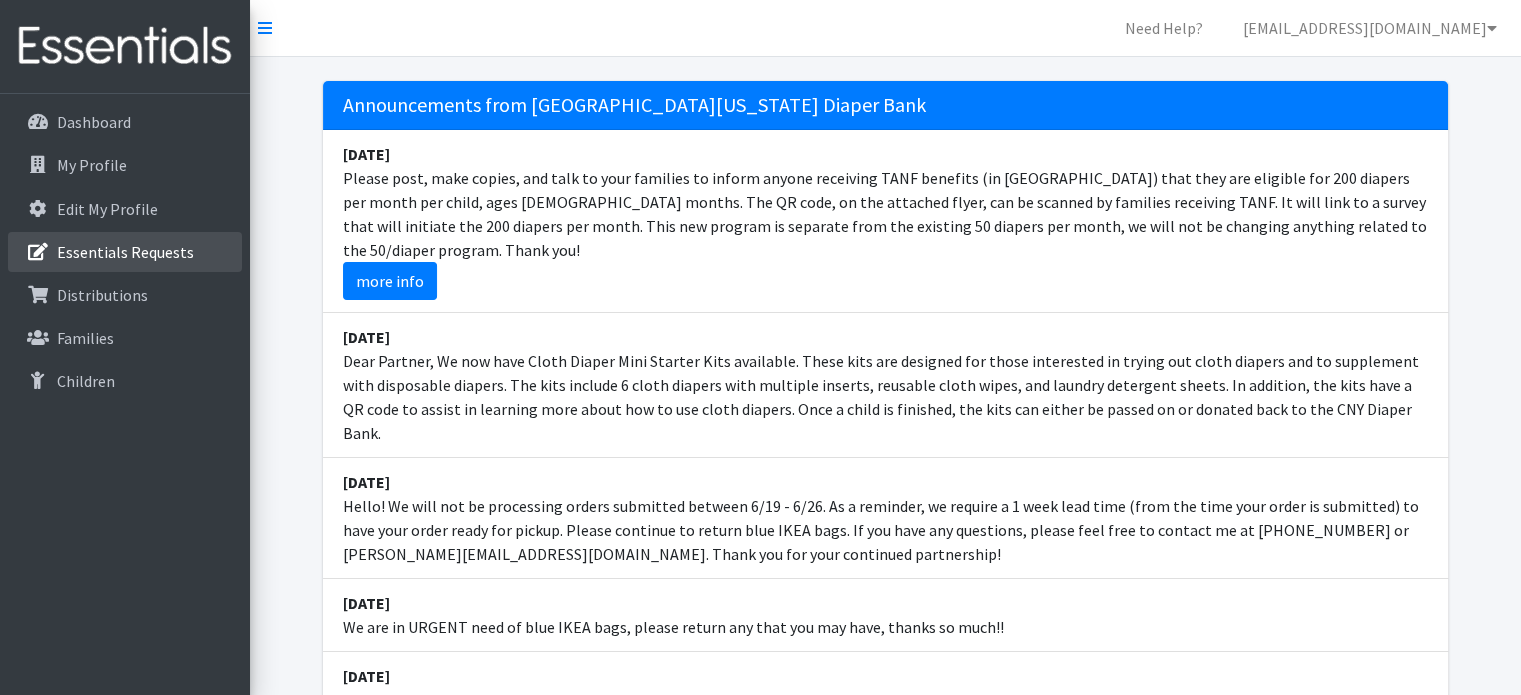 drag, startPoint x: 112, startPoint y: 251, endPoint x: 125, endPoint y: 252, distance: 13.038404 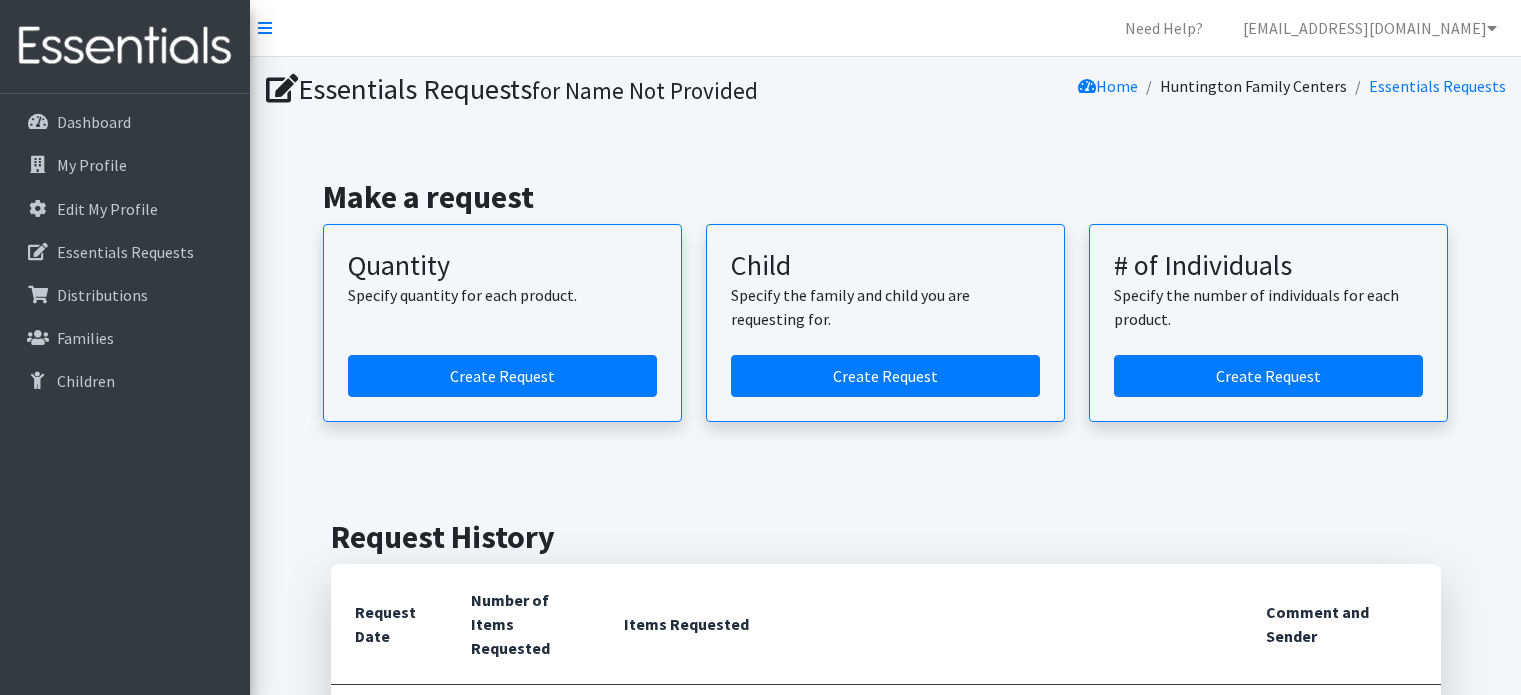 scroll, scrollTop: 0, scrollLeft: 0, axis: both 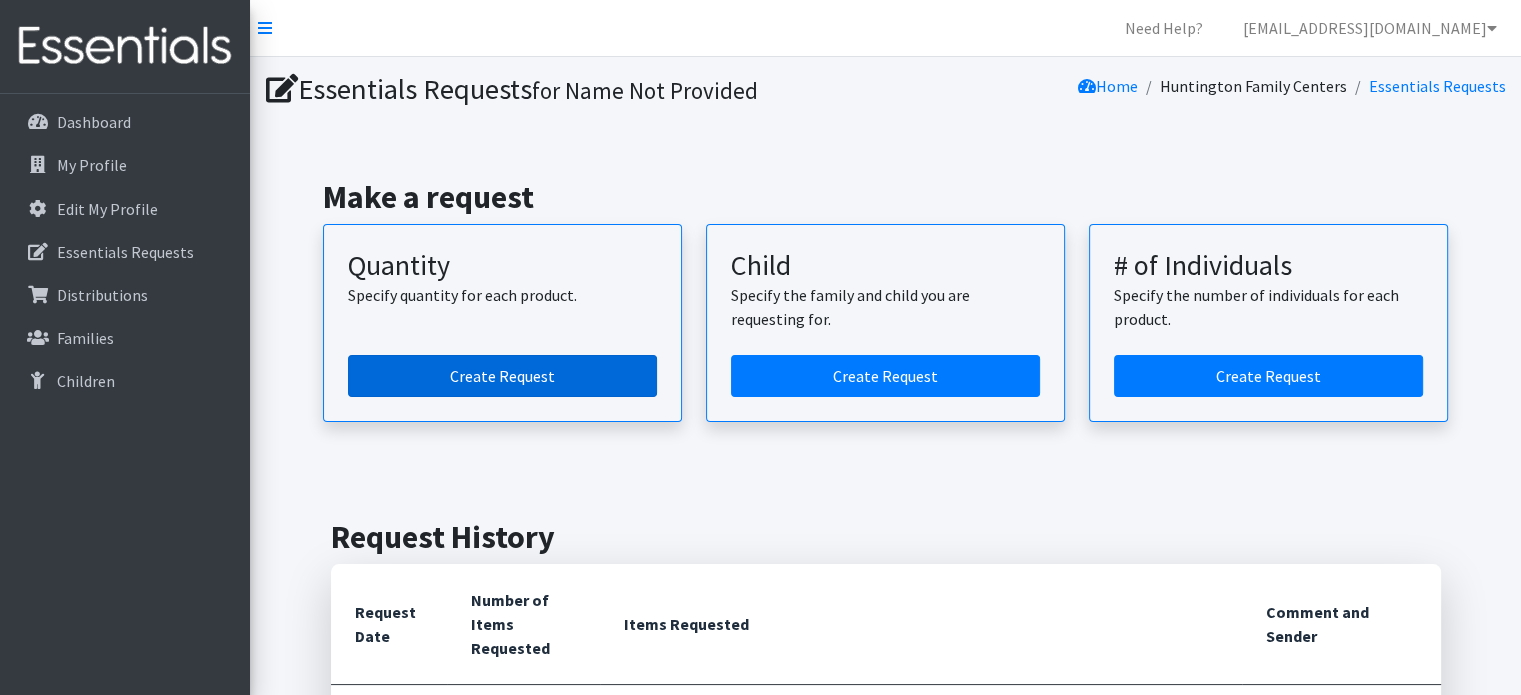 click on "Create Request" at bounding box center (502, 376) 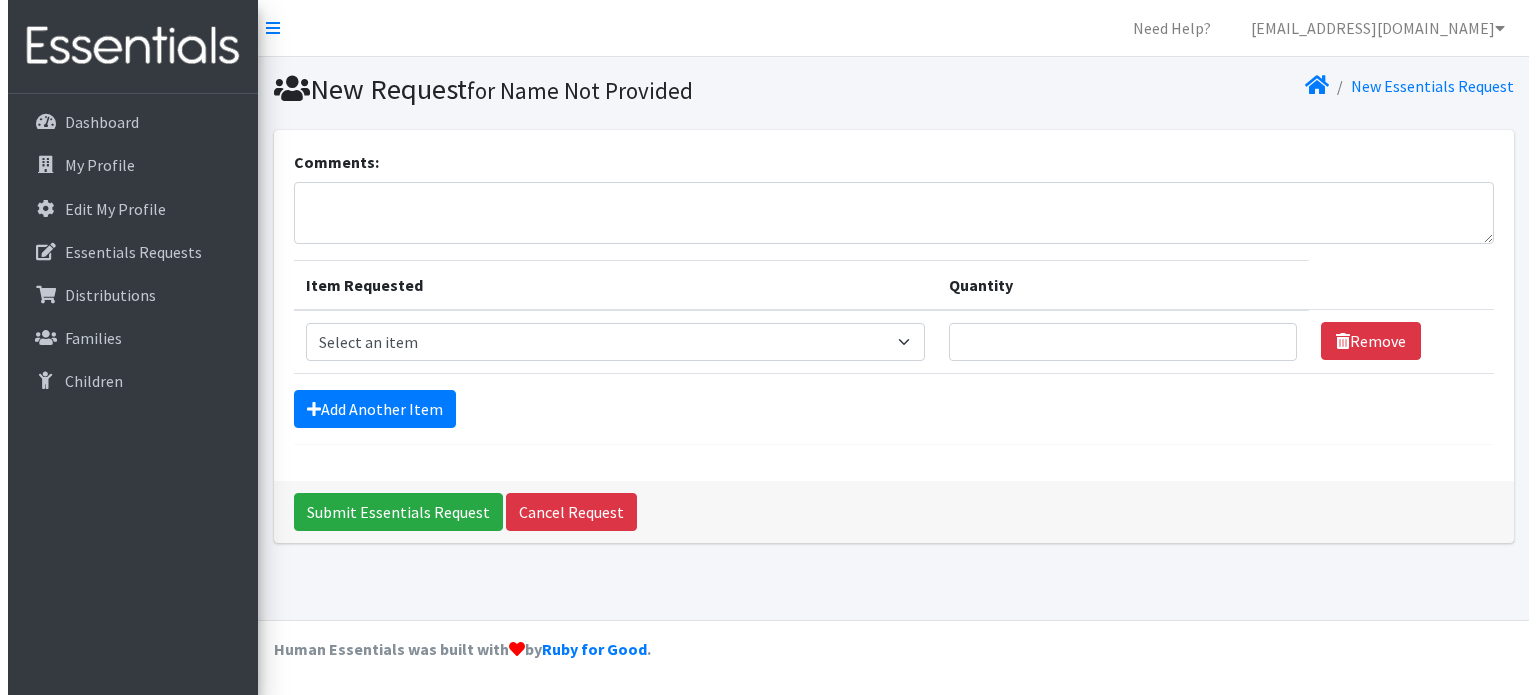 scroll, scrollTop: 0, scrollLeft: 0, axis: both 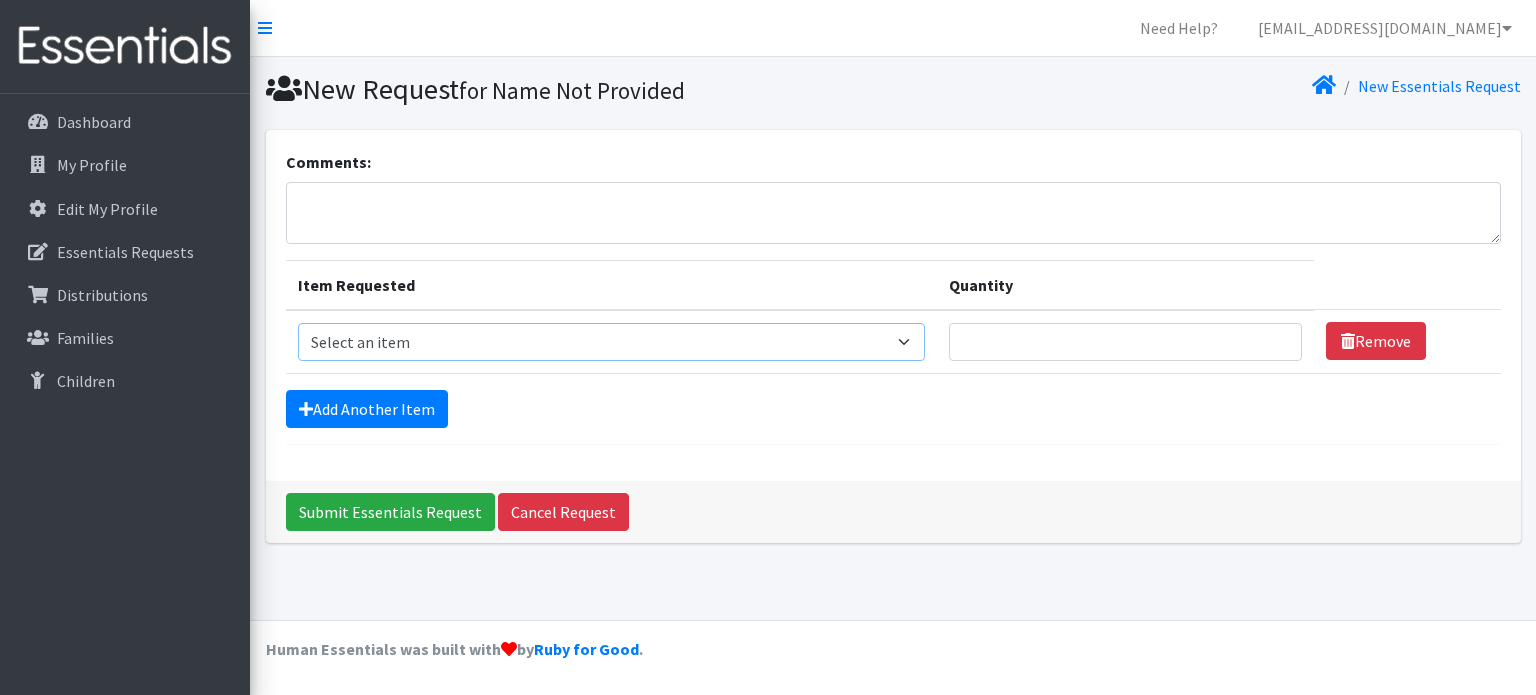 click on "Select an item
2T3T(30/child)
3T4T(30/child)
4T5T(30/child)
Cloth Diaper Kit (specify gender & size/age)
Cloth Diaper Mini Starter Kit (specify gender & size/age)
Native Conditioner, 16.5 oz. (1 case of 6 bottles)
Size 1(50/child)
Size 2(50/child)
Size 3(50/child)
Size 4(50/child)
Size 5(50/child)
Size 6(50/child)
Size N(50/child)
Swimmers-Infant Size  Small (13-24 lbs)
Youth Pull-Ups (L) (60- 125 lbs)" at bounding box center [611, 342] 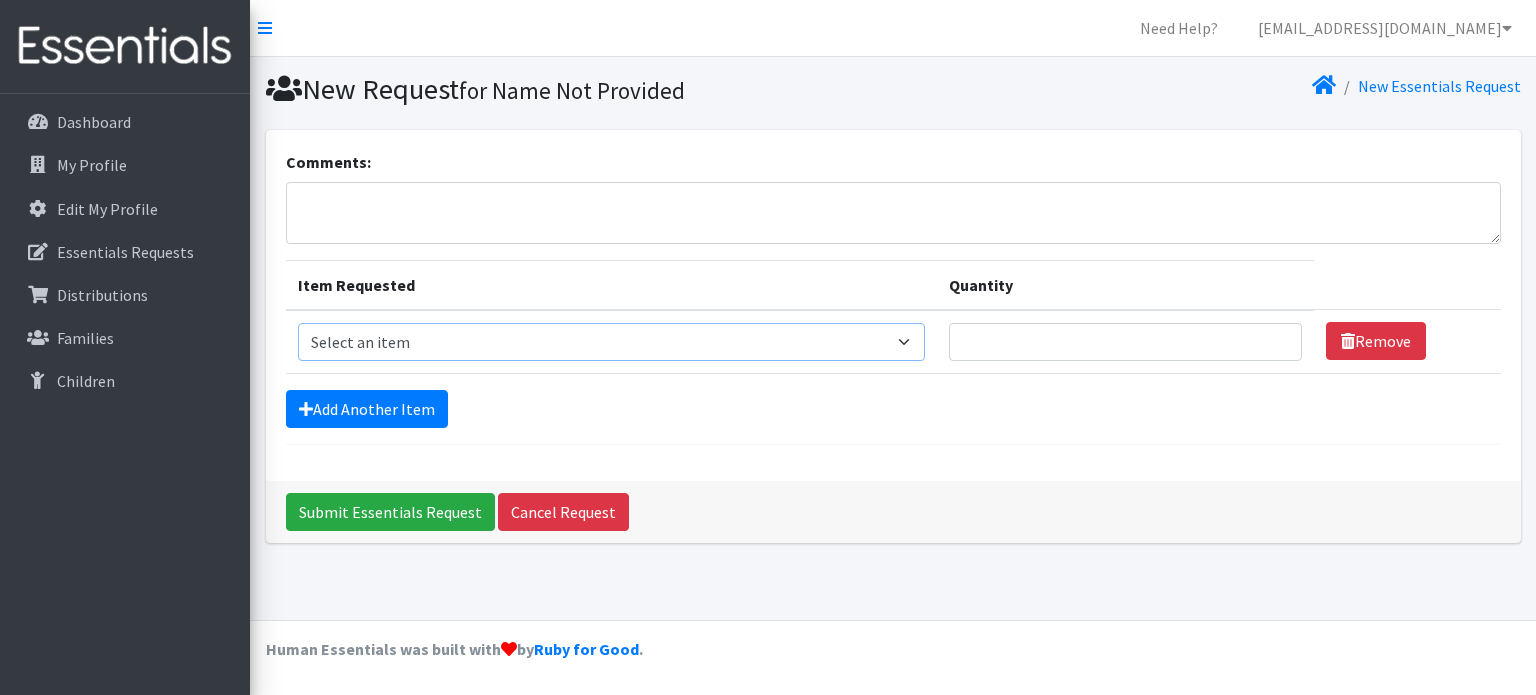 select on "966" 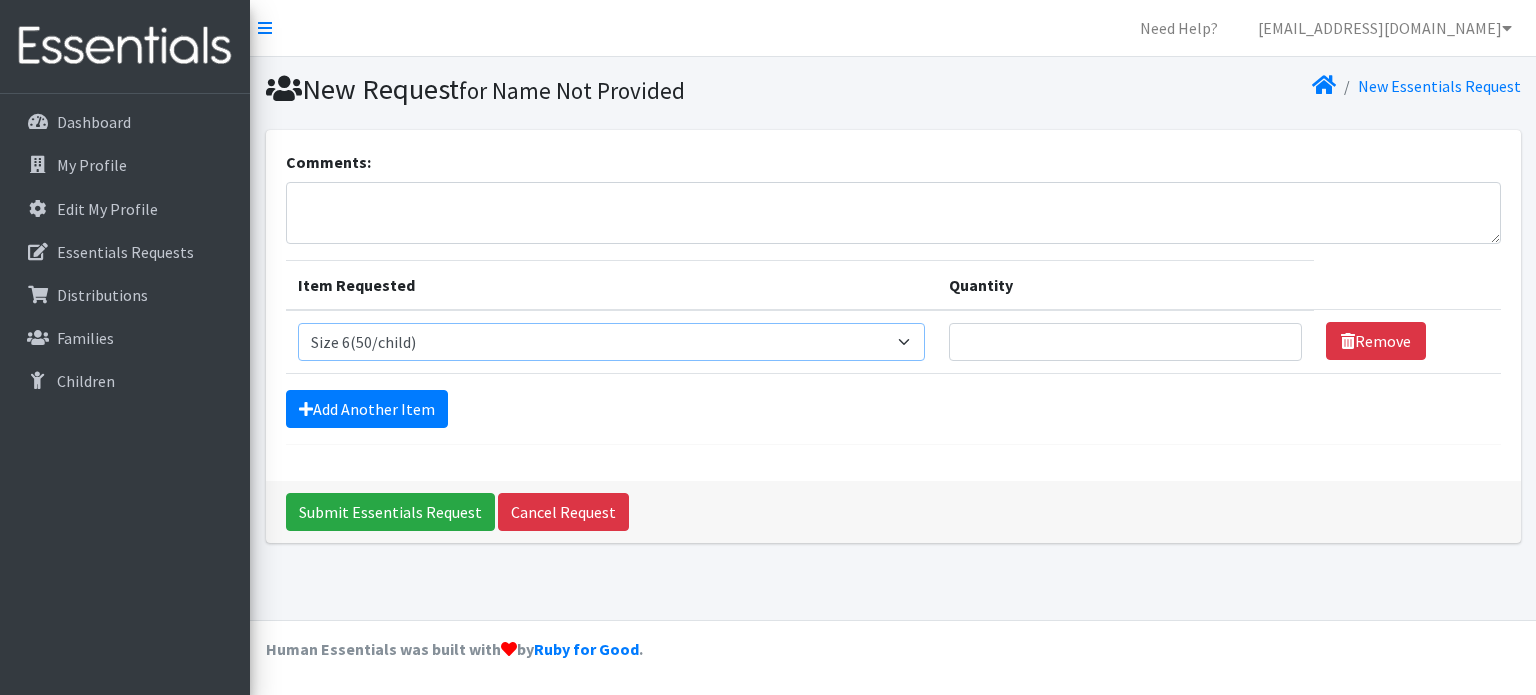 click on "Select an item
2T3T(30/child)
3T4T(30/child)
4T5T(30/child)
Cloth Diaper Kit (specify gender & size/age)
Cloth Diaper Mini Starter Kit (specify gender & size/age)
Native Conditioner, 16.5 oz. (1 case of 6 bottles)
Size 1(50/child)
Size 2(50/child)
Size 3(50/child)
Size 4(50/child)
Size 5(50/child)
Size 6(50/child)
Size N(50/child)
Swimmers-Infant Size  Small (13-24 lbs)
Youth Pull-Ups (L) (60- 125 lbs)" at bounding box center (611, 342) 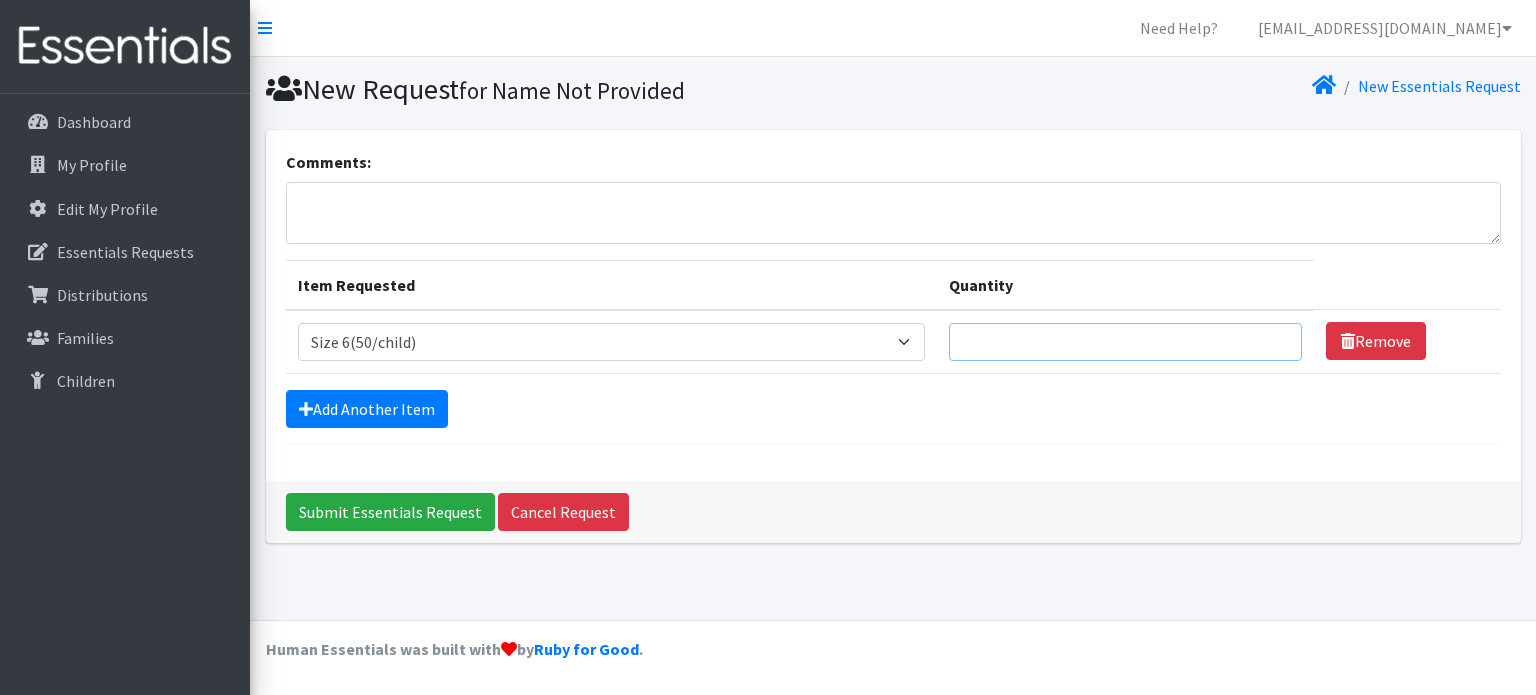 click on "Quantity" at bounding box center (1125, 342) 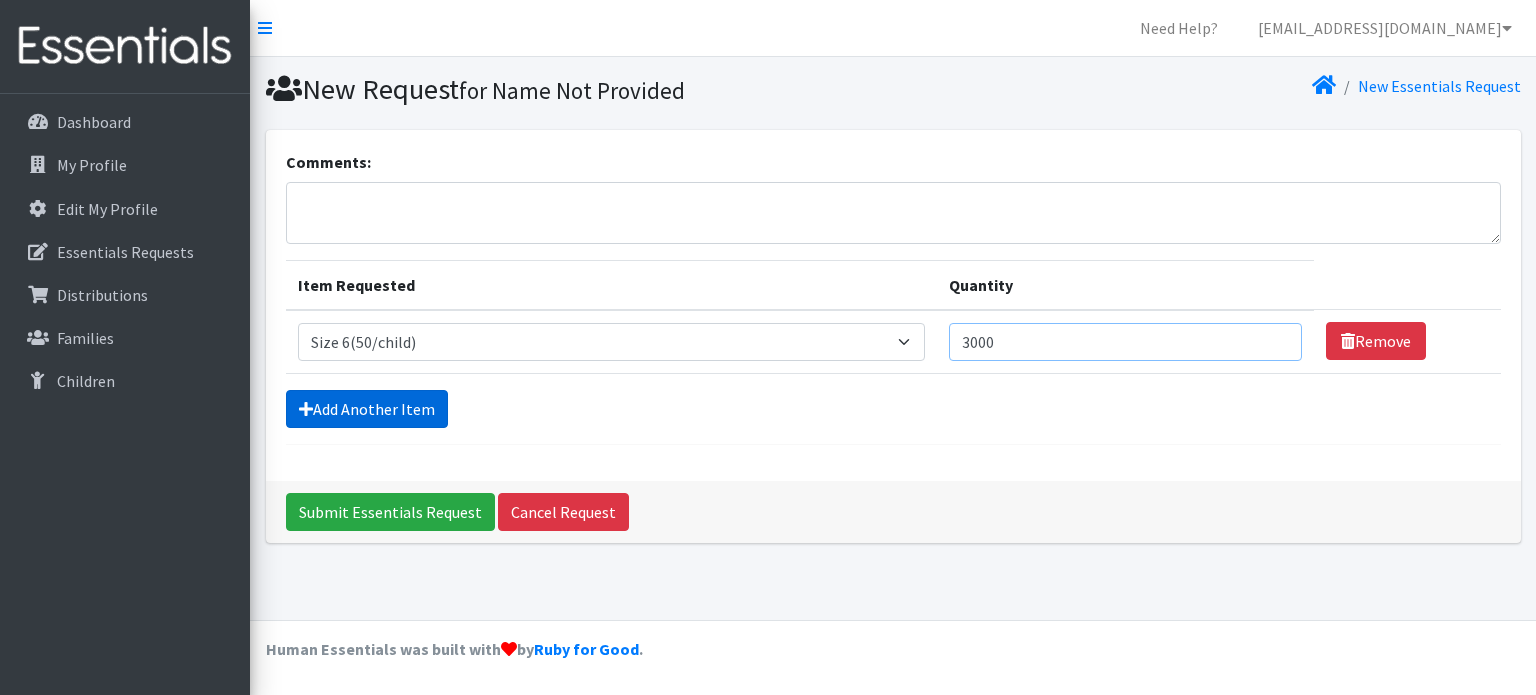 type on "3000" 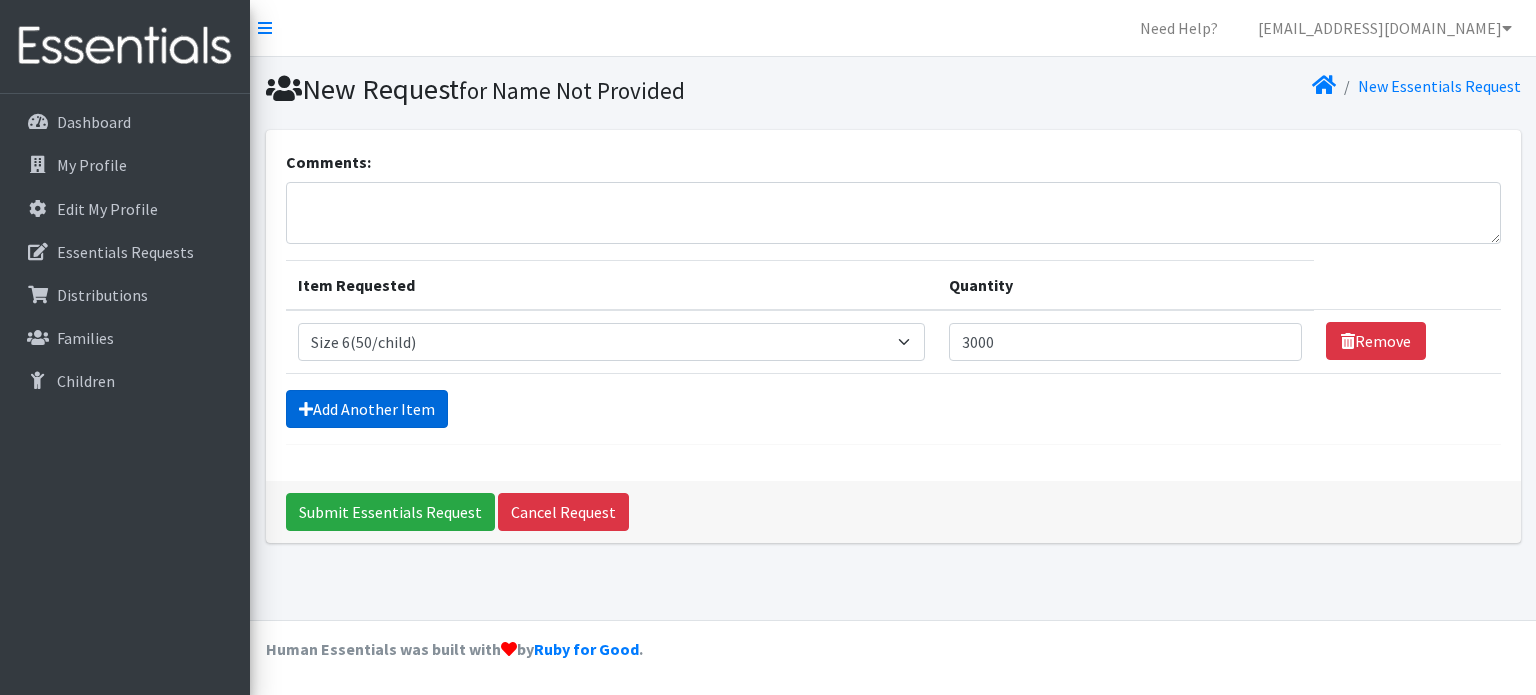 click on "Add Another Item" at bounding box center (367, 409) 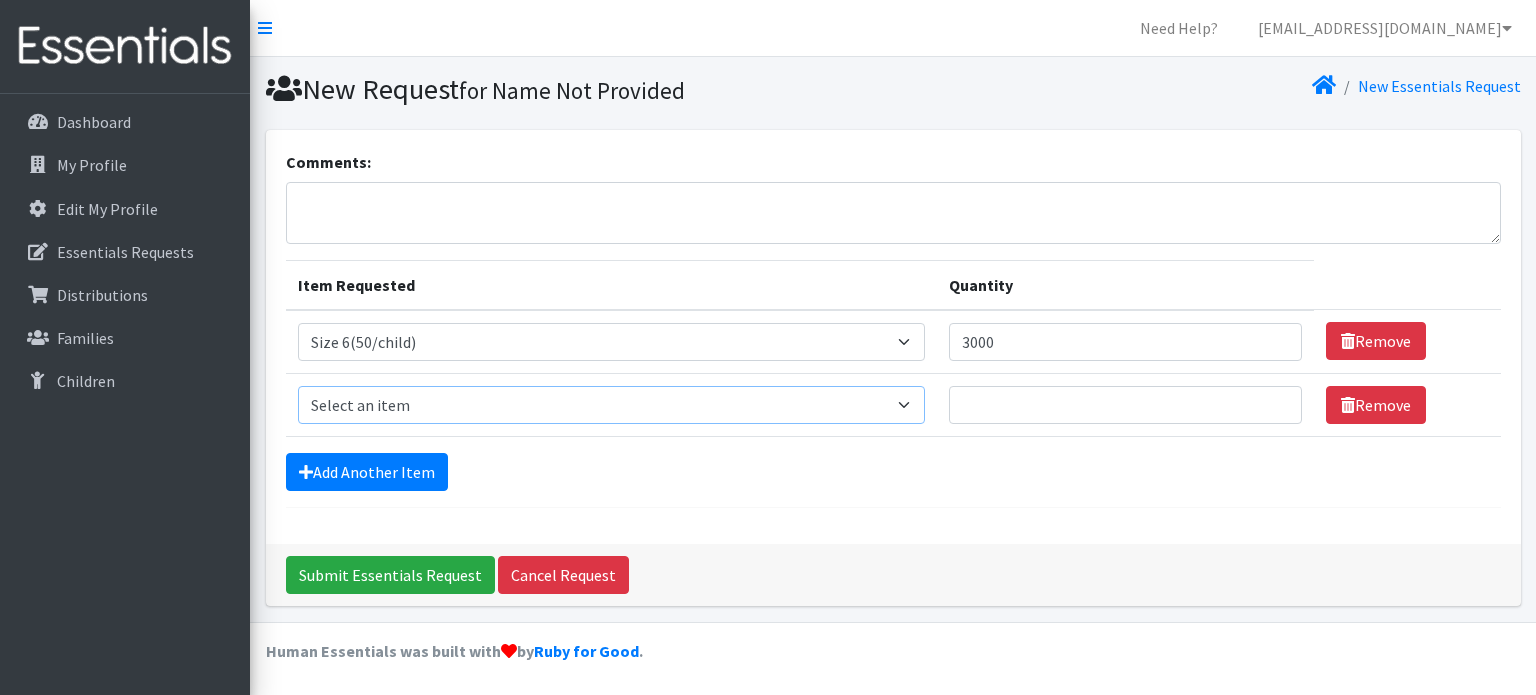 click on "Select an item
2T3T(30/child)
3T4T(30/child)
4T5T(30/child)
Cloth Diaper Kit (specify gender & size/age)
Cloth Diaper Mini Starter Kit (specify gender & size/age)
Native Conditioner, 16.5 oz. (1 case of 6 bottles)
Size 1(50/child)
Size 2(50/child)
Size 3(50/child)
Size 4(50/child)
Size 5(50/child)
Size 6(50/child)
Size N(50/child)
Swimmers-Infant Size  Small (13-24 lbs)
Youth Pull-Ups (L) (60- 125 lbs)" at bounding box center (611, 405) 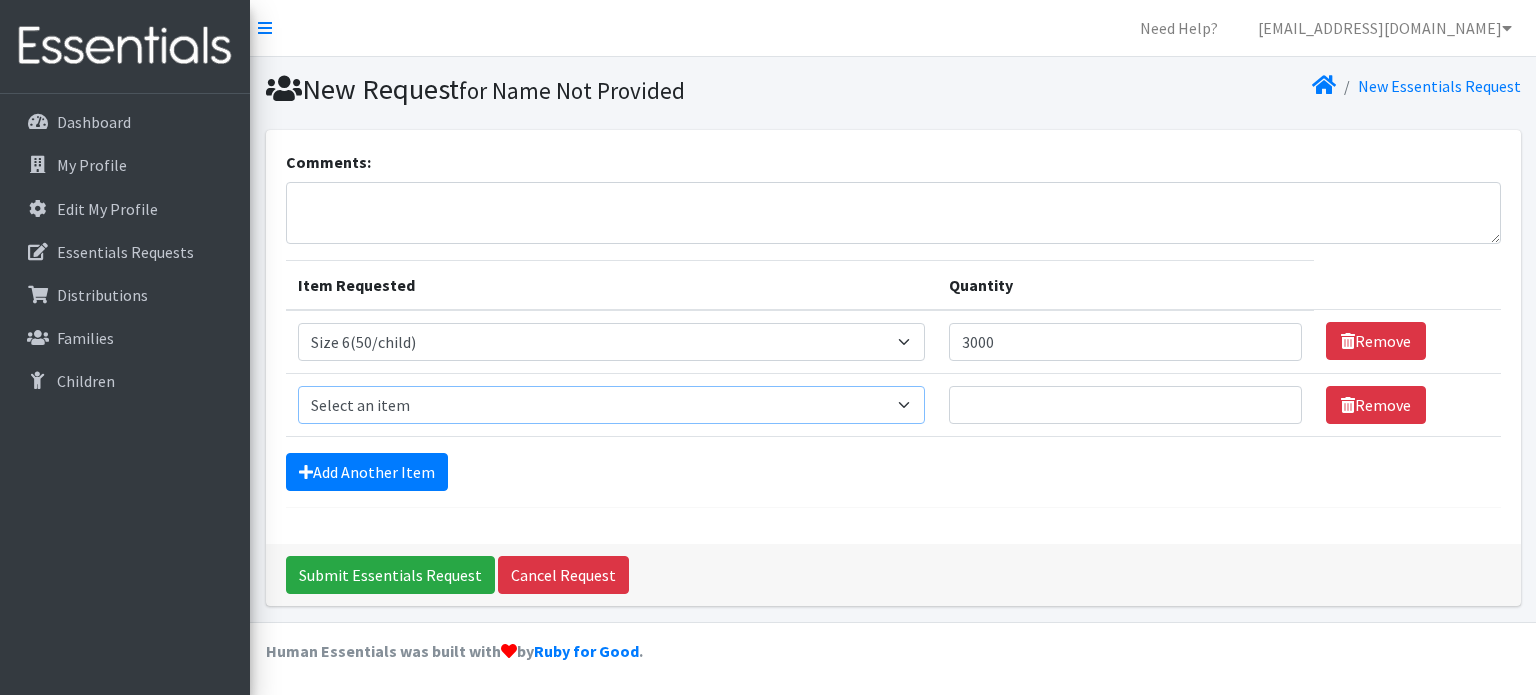 select on "964" 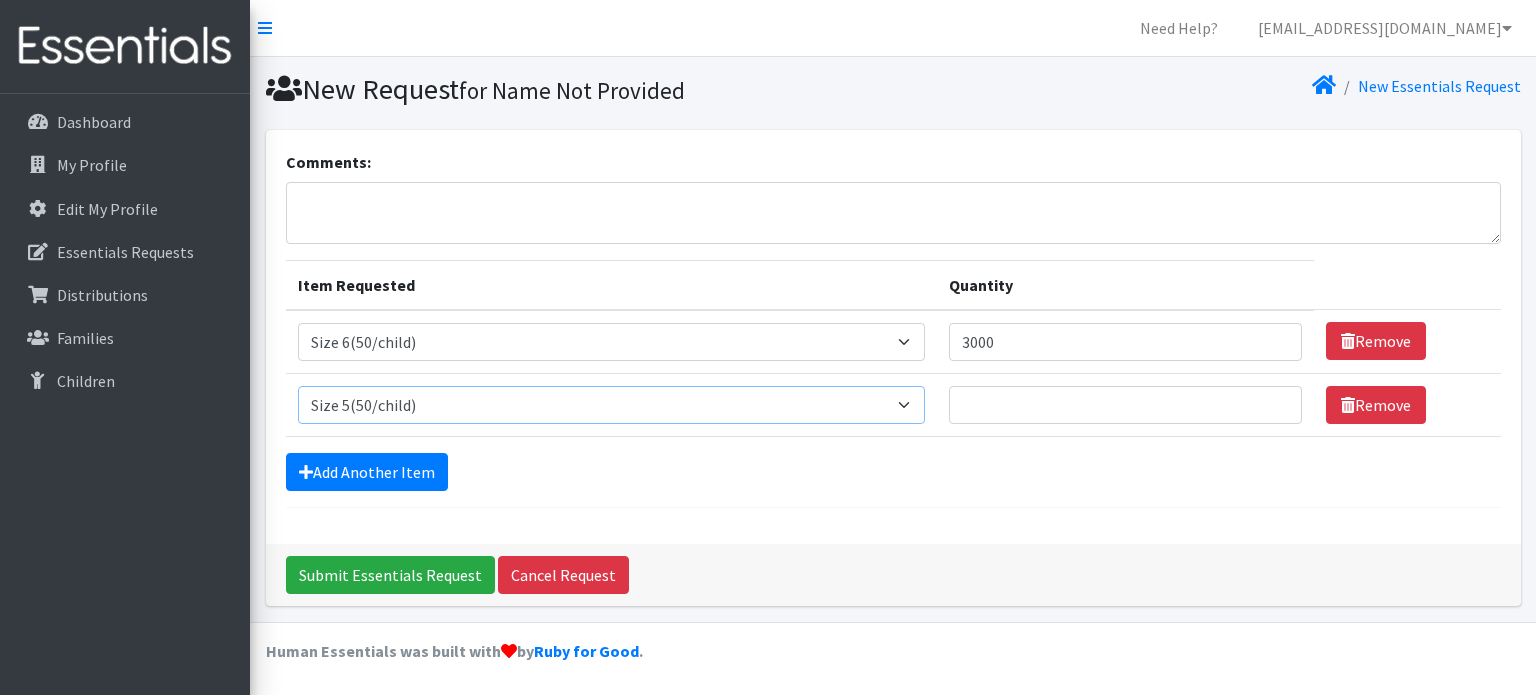 click on "Select an item
2T3T(30/child)
3T4T(30/child)
4T5T(30/child)
Cloth Diaper Kit (specify gender & size/age)
Cloth Diaper Mini Starter Kit (specify gender & size/age)
Native Conditioner, 16.5 oz. (1 case of 6 bottles)
Size 1(50/child)
Size 2(50/child)
Size 3(50/child)
Size 4(50/child)
Size 5(50/child)
Size 6(50/child)
Size N(50/child)
Swimmers-Infant Size  Small (13-24 lbs)
Youth Pull-Ups (L) (60- 125 lbs)" at bounding box center [611, 405] 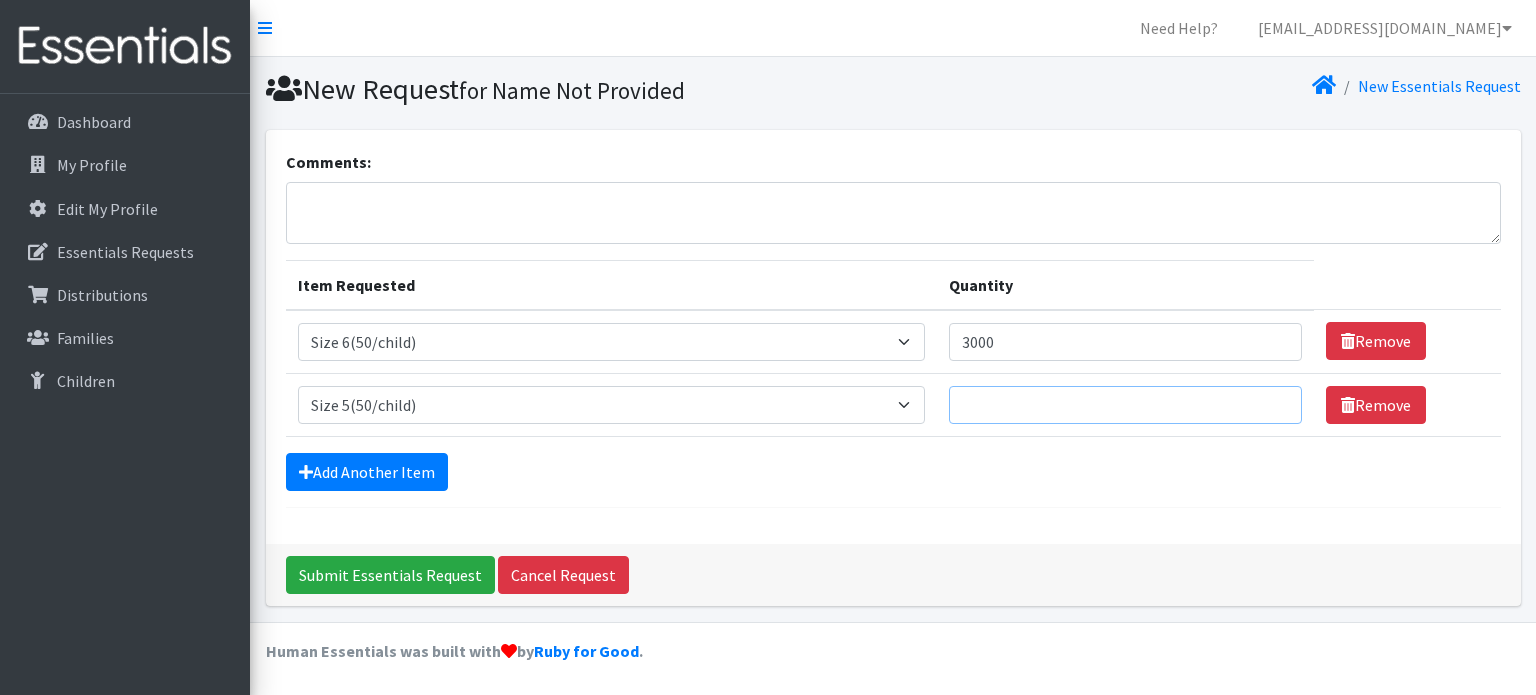 click on "Quantity" at bounding box center (1125, 405) 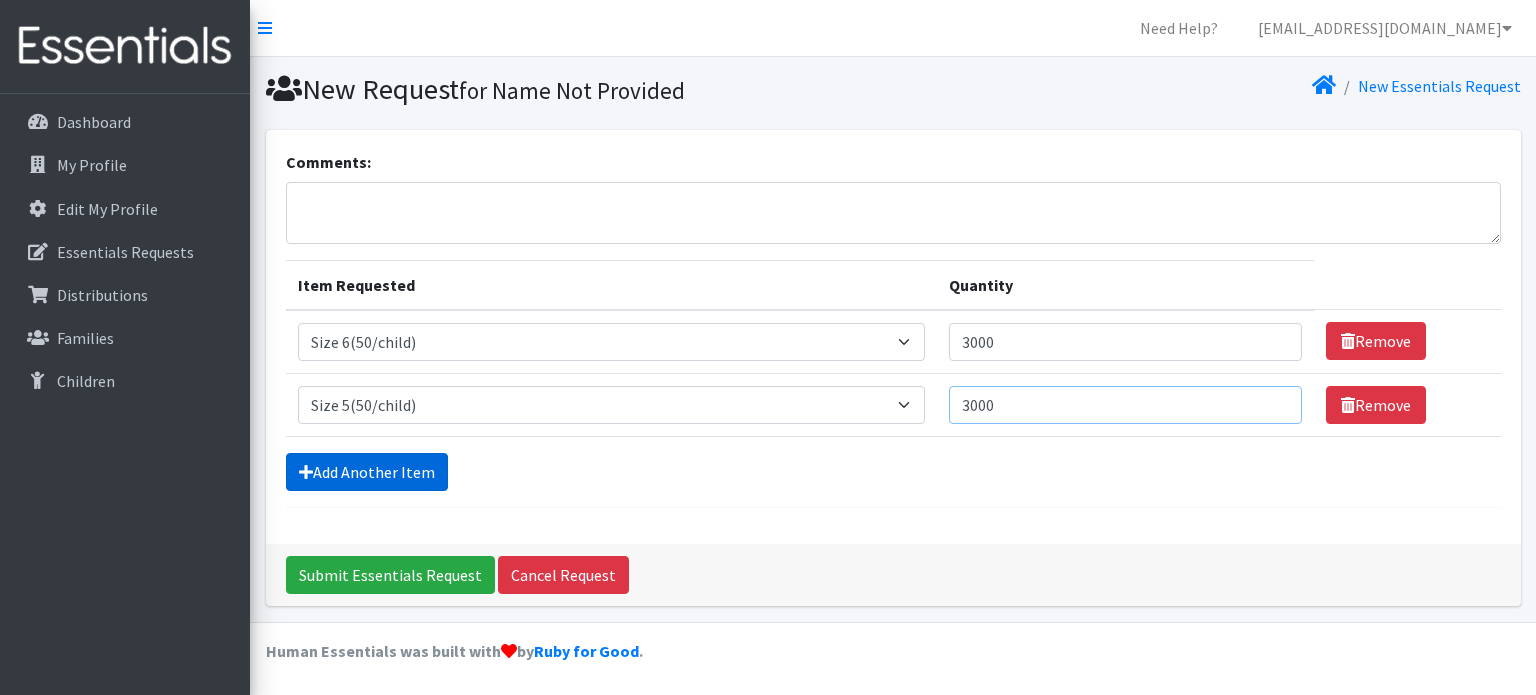 type on "3000" 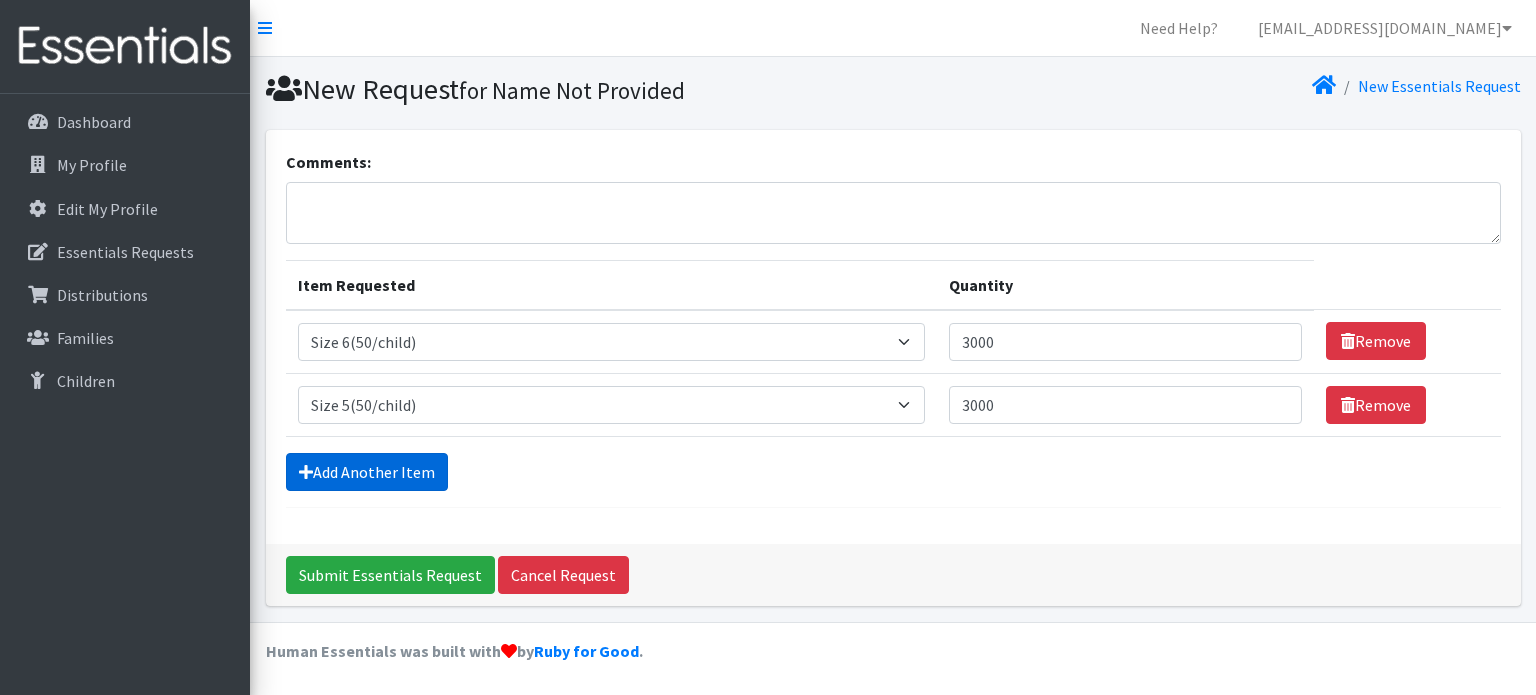 click on "Add Another Item" at bounding box center (367, 472) 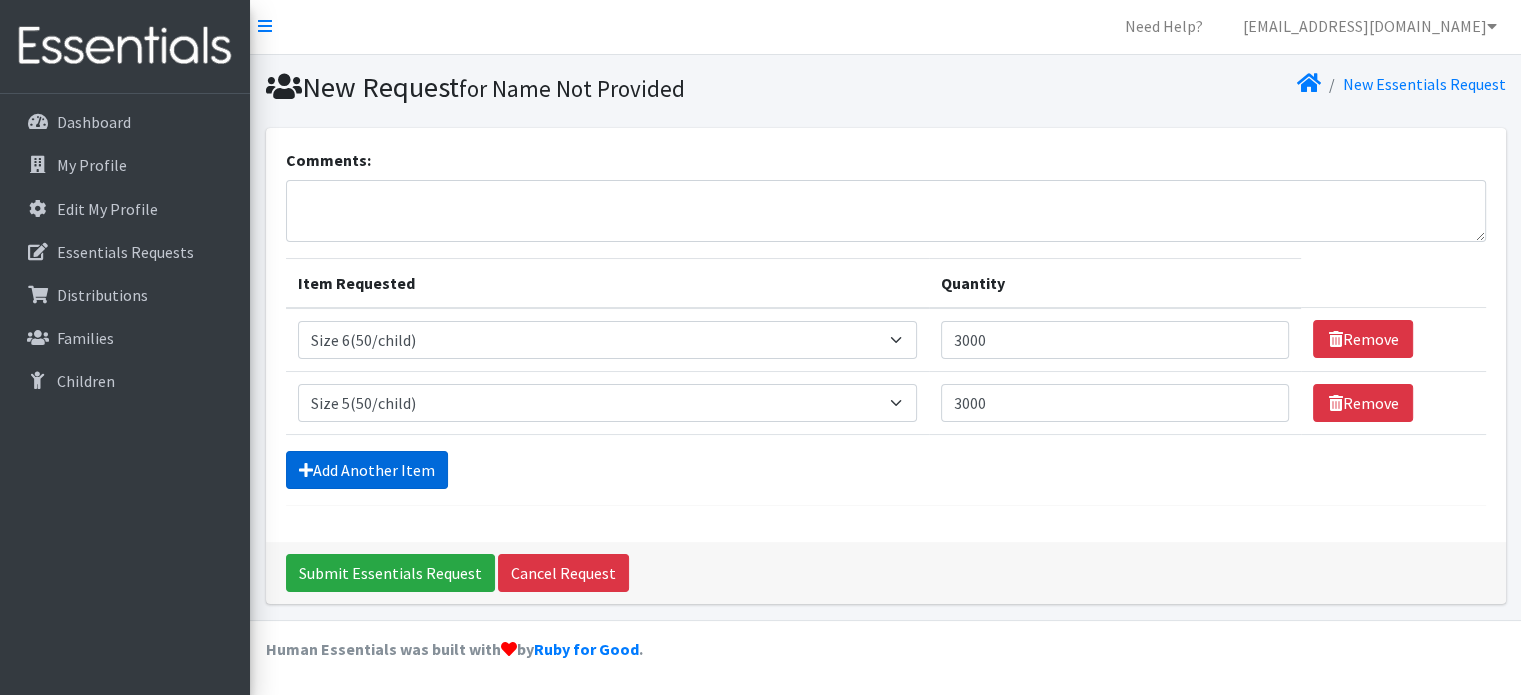 scroll, scrollTop: 61, scrollLeft: 0, axis: vertical 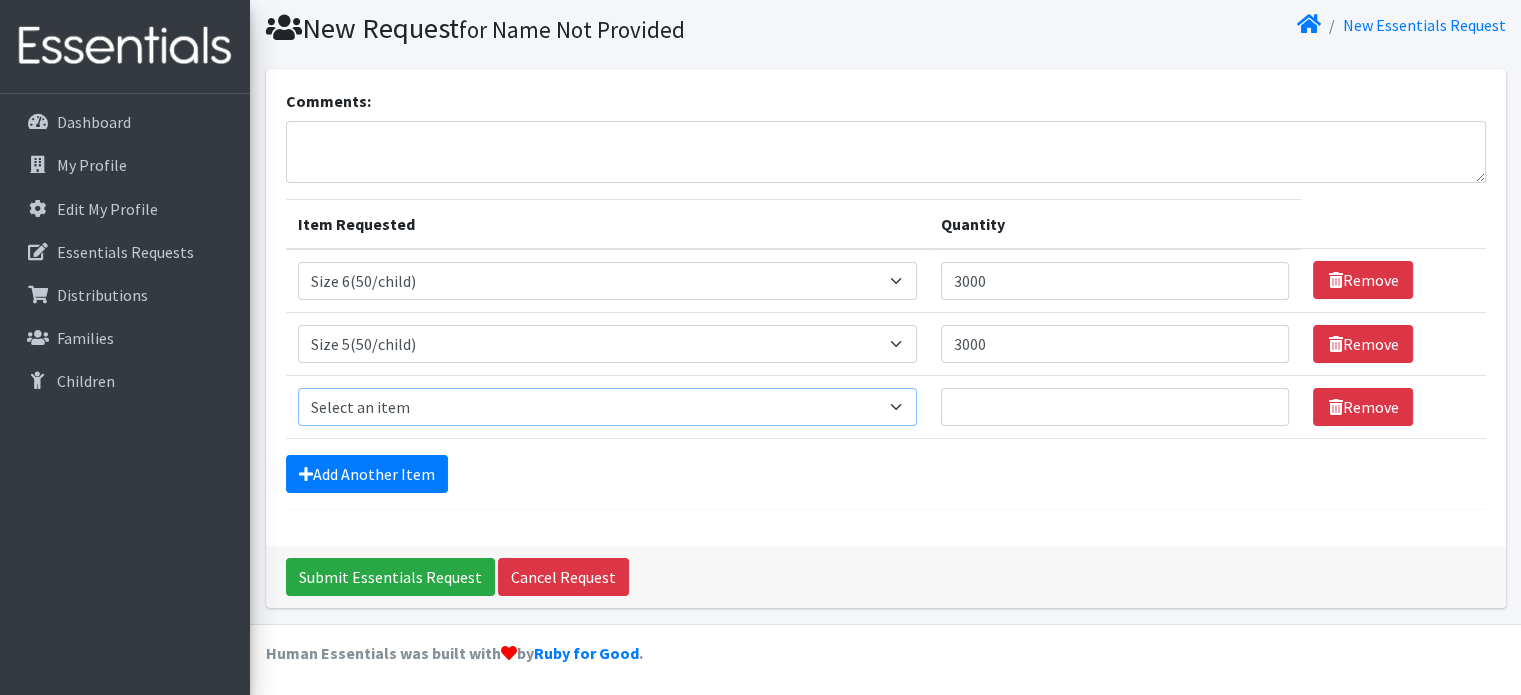 click on "Select an item
2T3T(30/child)
3T4T(30/child)
4T5T(30/child)
Cloth Diaper Kit (specify gender & size/age)
Cloth Diaper Mini Starter Kit (specify gender & size/age)
Native Conditioner, 16.5 oz. (1 case of 6 bottles)
Size 1(50/child)
Size 2(50/child)
Size 3(50/child)
Size 4(50/child)
Size 5(50/child)
Size 6(50/child)
Size N(50/child)
Swimmers-Infant Size  Small (13-24 lbs)
Youth Pull-Ups (L) (60- 125 lbs)" at bounding box center (607, 407) 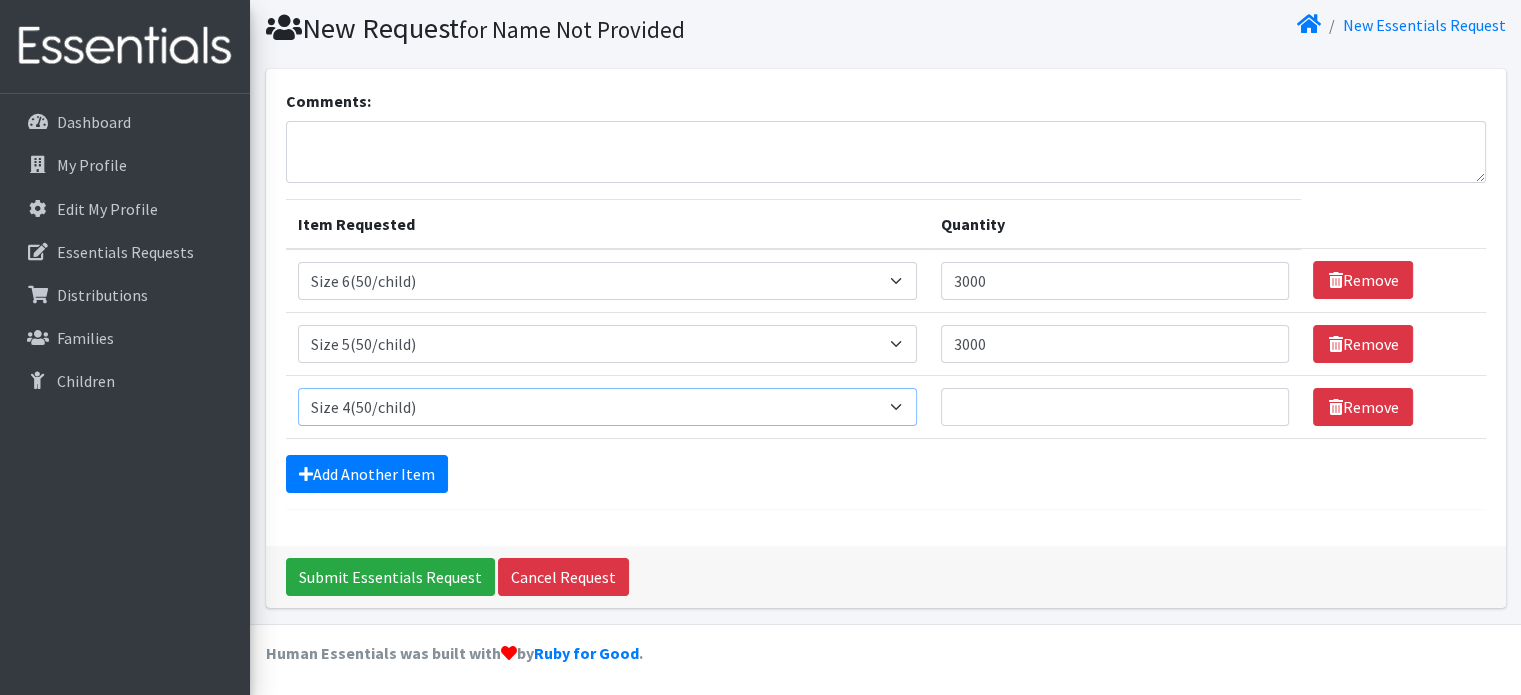 click on "Select an item
2T3T(30/child)
3T4T(30/child)
4T5T(30/child)
Cloth Diaper Kit (specify gender & size/age)
Cloth Diaper Mini Starter Kit (specify gender & size/age)
Native Conditioner, 16.5 oz. (1 case of 6 bottles)
Size 1(50/child)
Size 2(50/child)
Size 3(50/child)
Size 4(50/child)
Size 5(50/child)
Size 6(50/child)
Size N(50/child)
Swimmers-Infant Size  Small (13-24 lbs)
Youth Pull-Ups (L) (60- 125 lbs)" at bounding box center (607, 407) 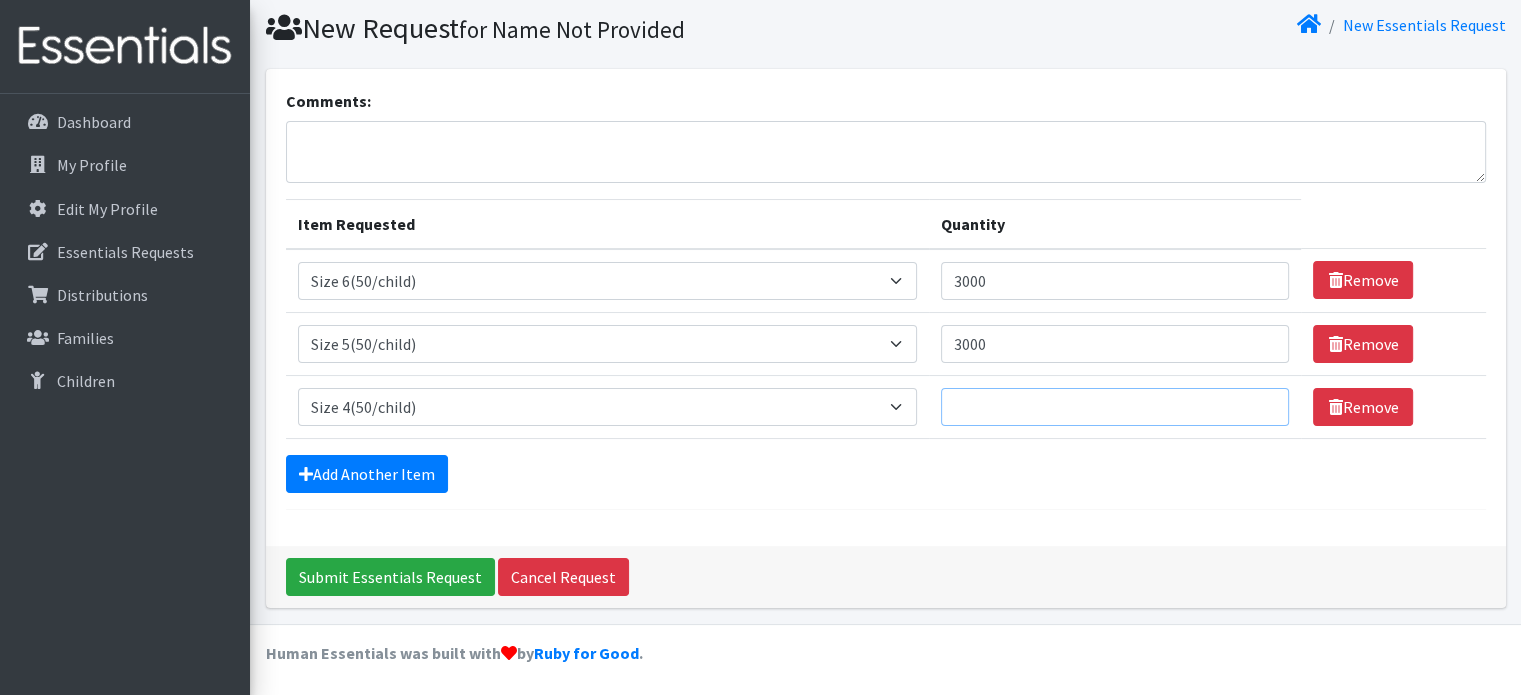 click on "Quantity" at bounding box center (1115, 407) 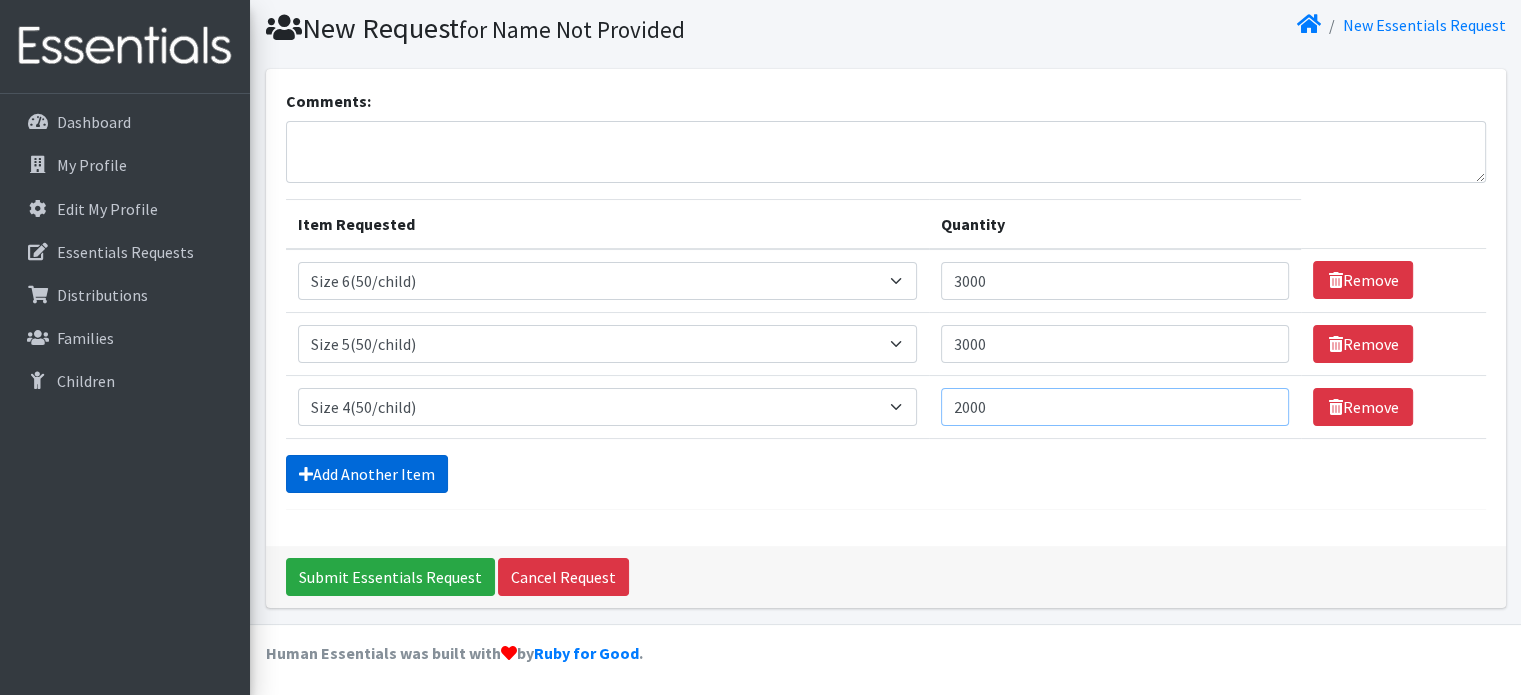 type on "2000" 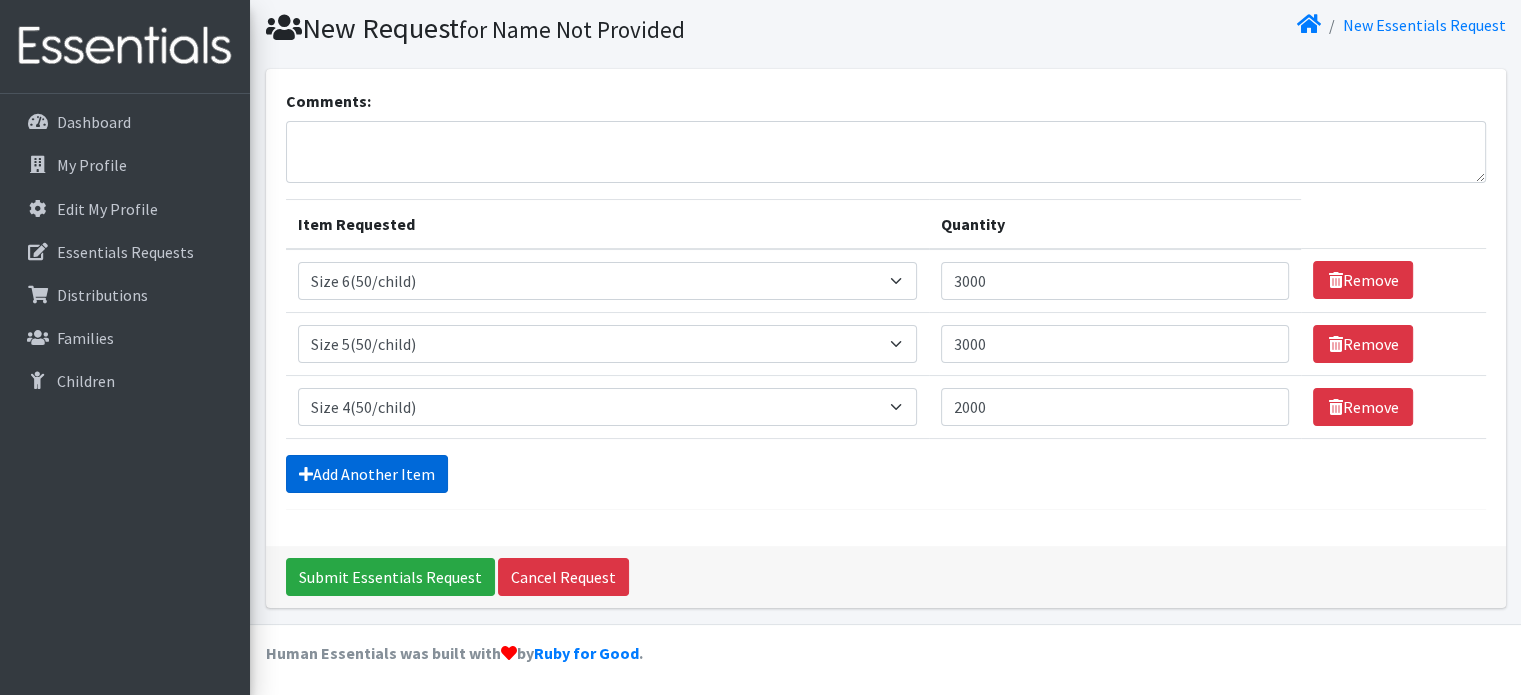 click on "Add Another Item" at bounding box center [367, 474] 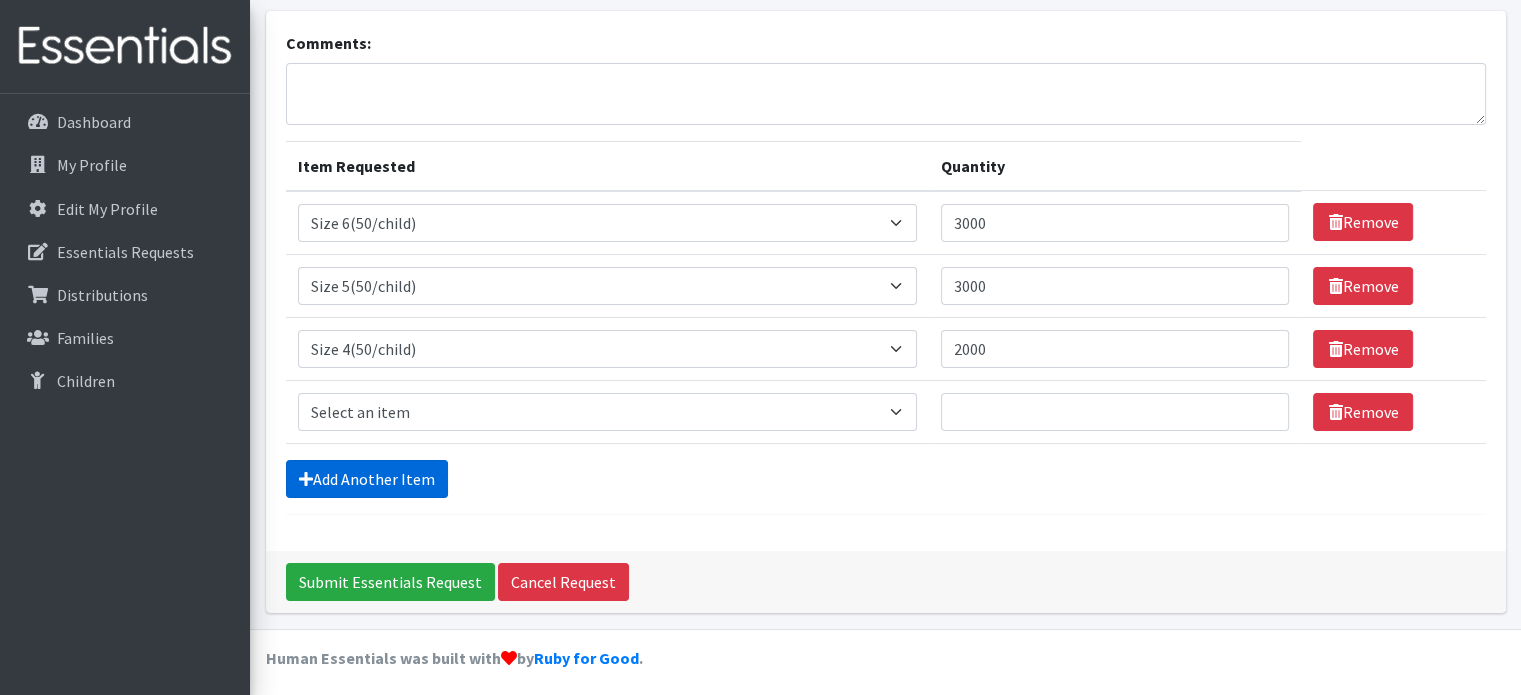 scroll, scrollTop: 124, scrollLeft: 0, axis: vertical 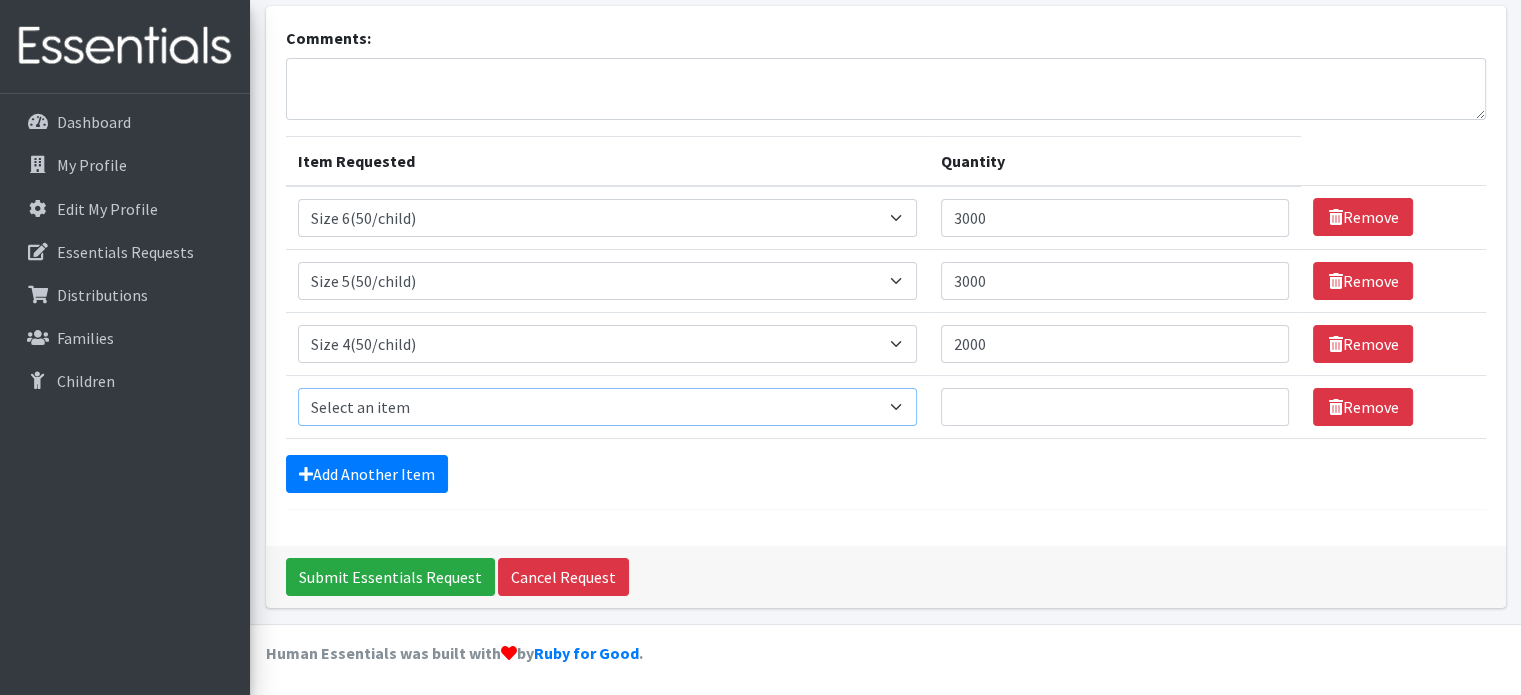 drag, startPoint x: 901, startPoint y: 403, endPoint x: 882, endPoint y: 407, distance: 19.416489 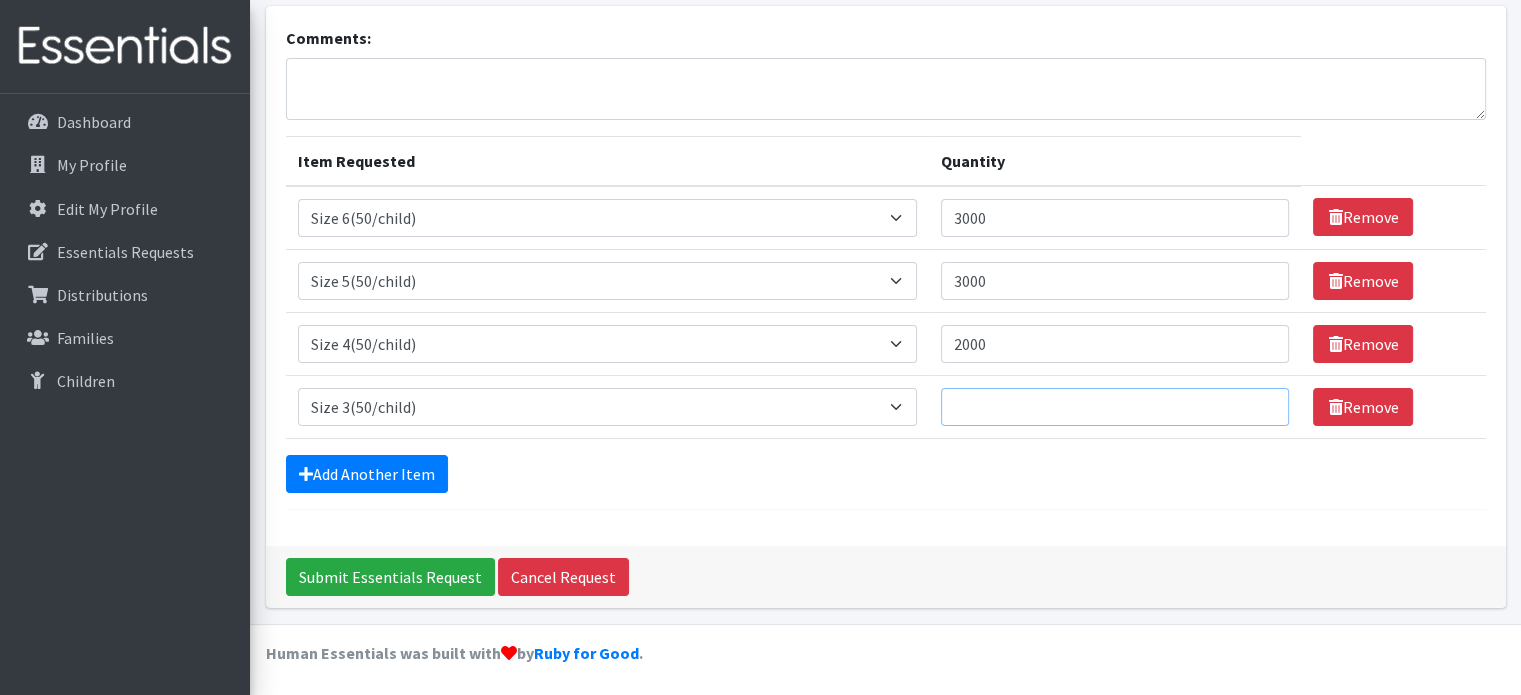 click on "Quantity" at bounding box center [1115, 407] 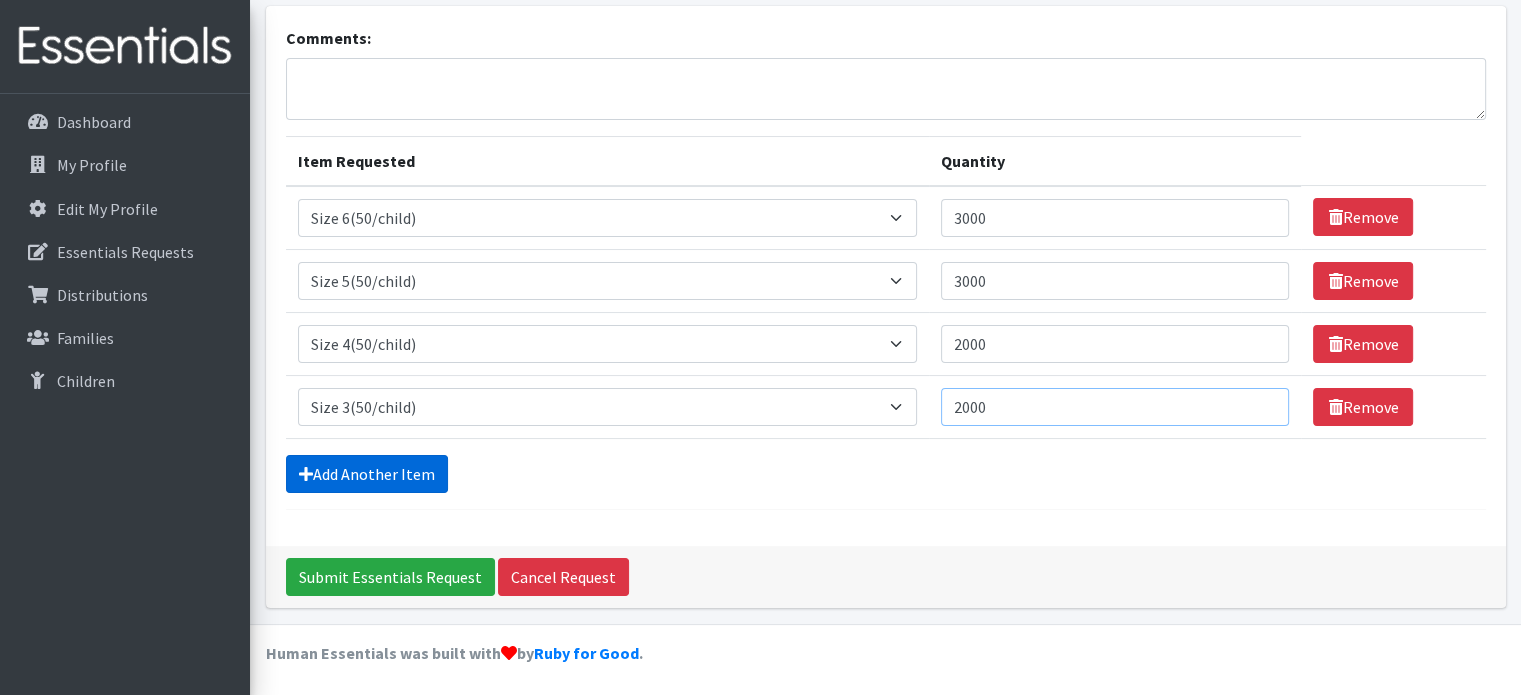 type on "2000" 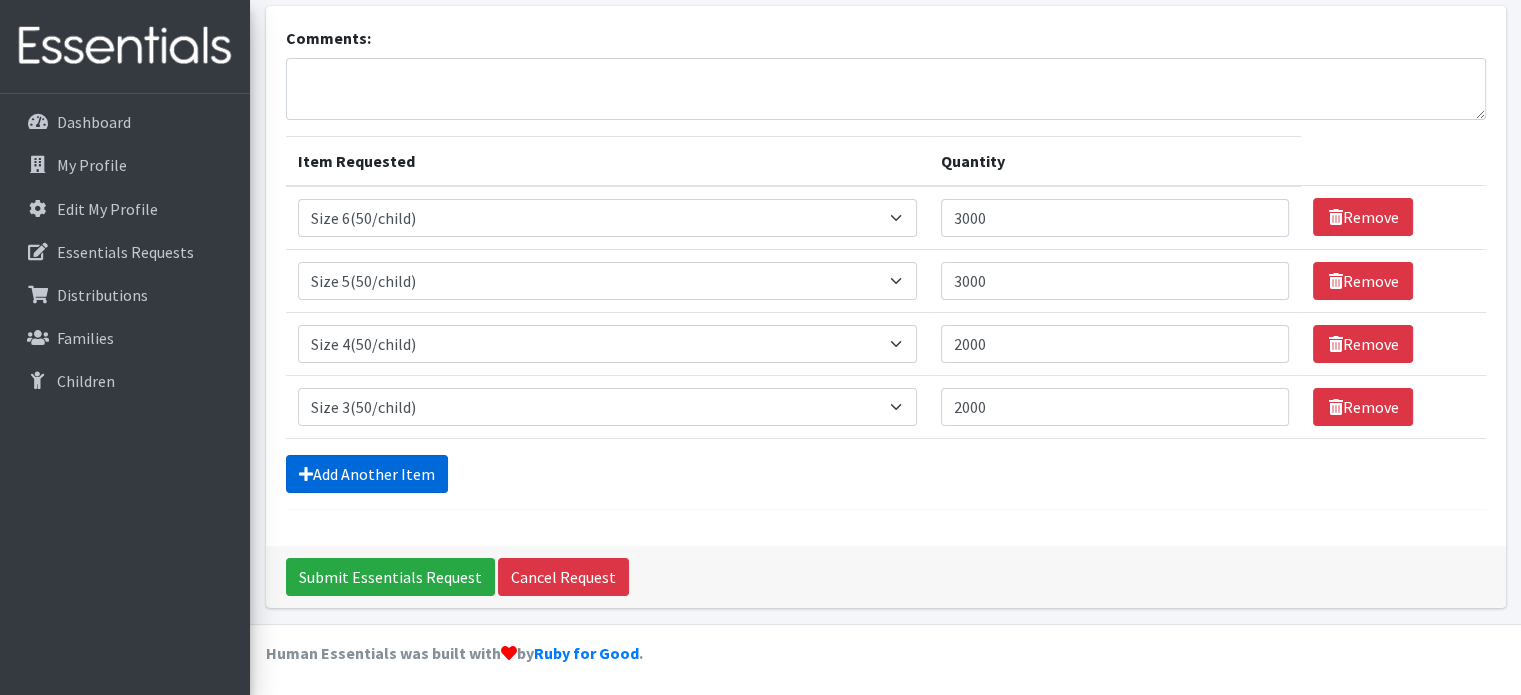 click on "Add Another Item" at bounding box center (367, 474) 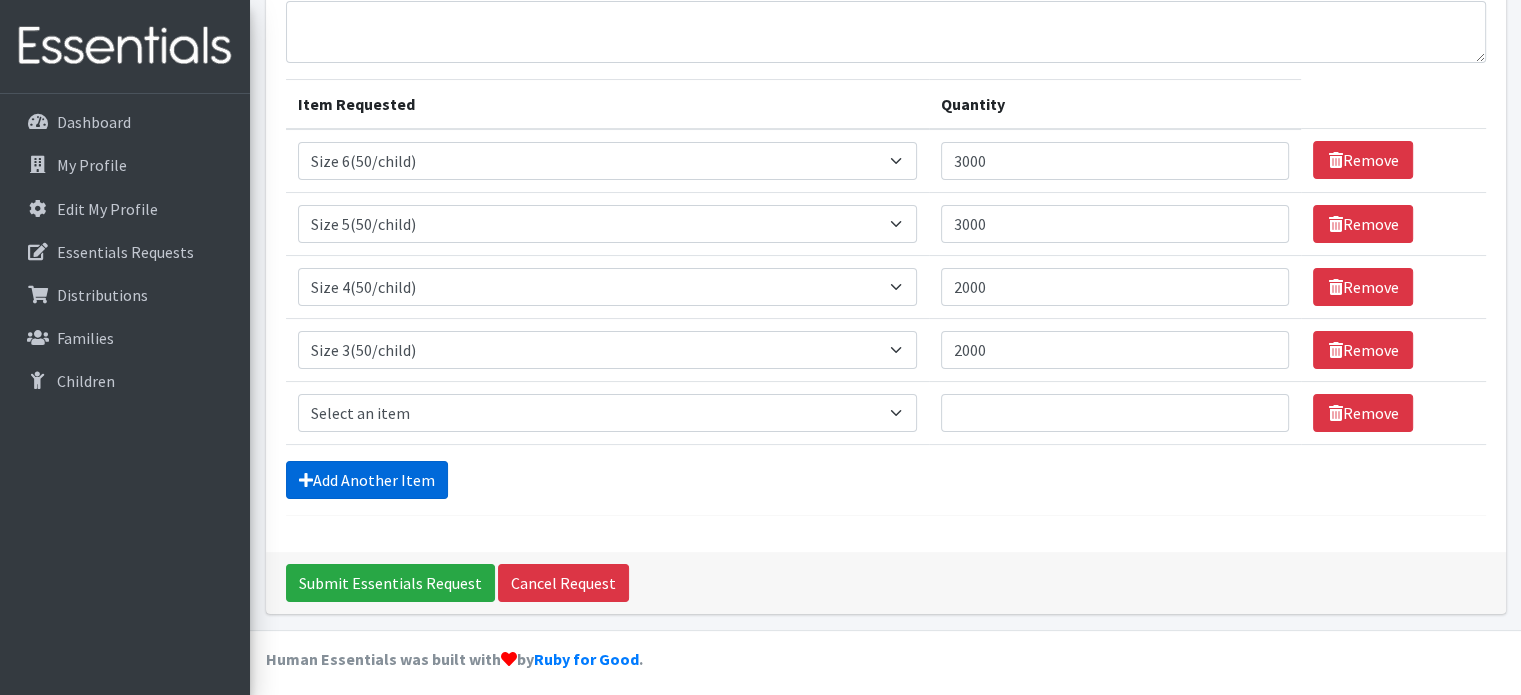 scroll, scrollTop: 187, scrollLeft: 0, axis: vertical 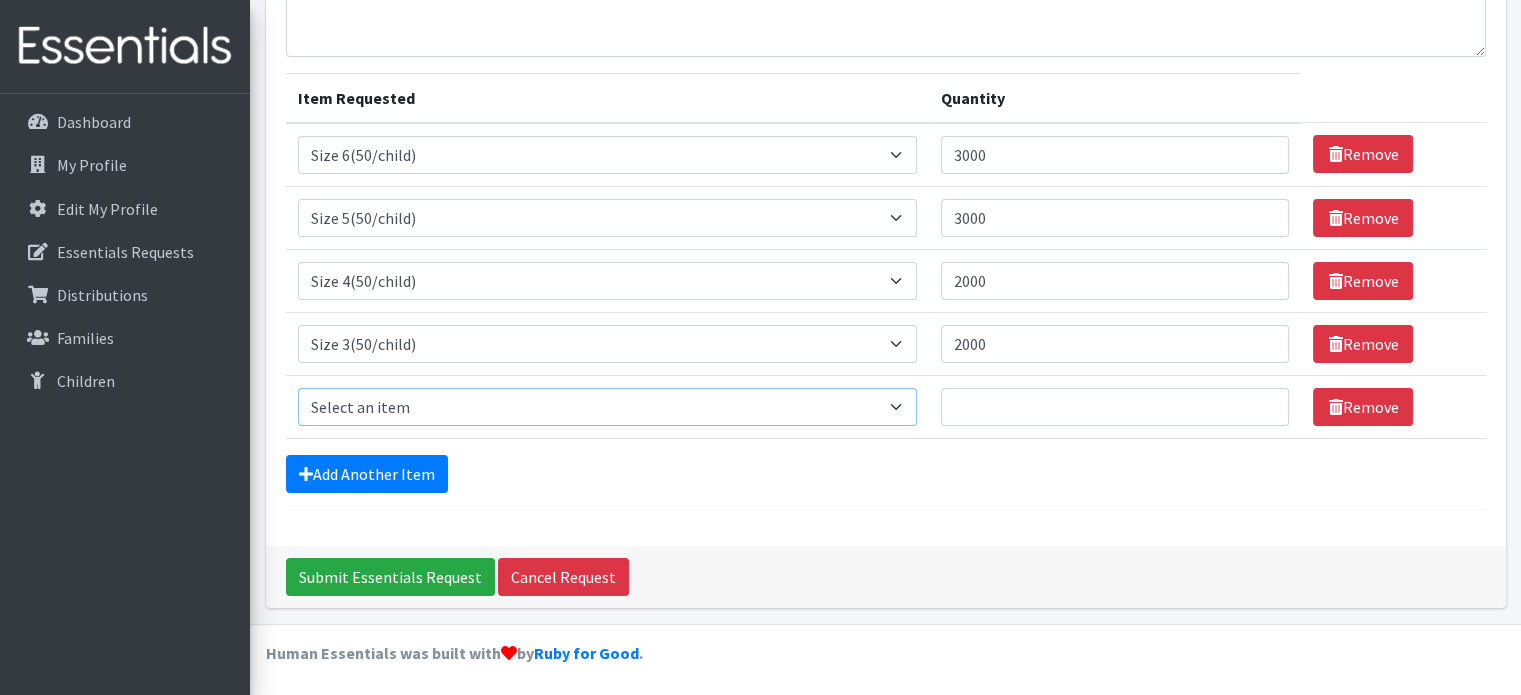 click on "Select an item
2T3T(30/child)
3T4T(30/child)
4T5T(30/child)
Cloth Diaper Kit (specify gender & size/age)
Cloth Diaper Mini Starter Kit (specify gender & size/age)
Native Conditioner, 16.5 oz. (1 case of 6 bottles)
Size 1(50/child)
Size 2(50/child)
Size 3(50/child)
Size 4(50/child)
Size 5(50/child)
Size 6(50/child)
Size N(50/child)
Swimmers-Infant Size  Small (13-24 lbs)
Youth Pull-Ups (L) (60- 125 lbs)" at bounding box center [607, 407] 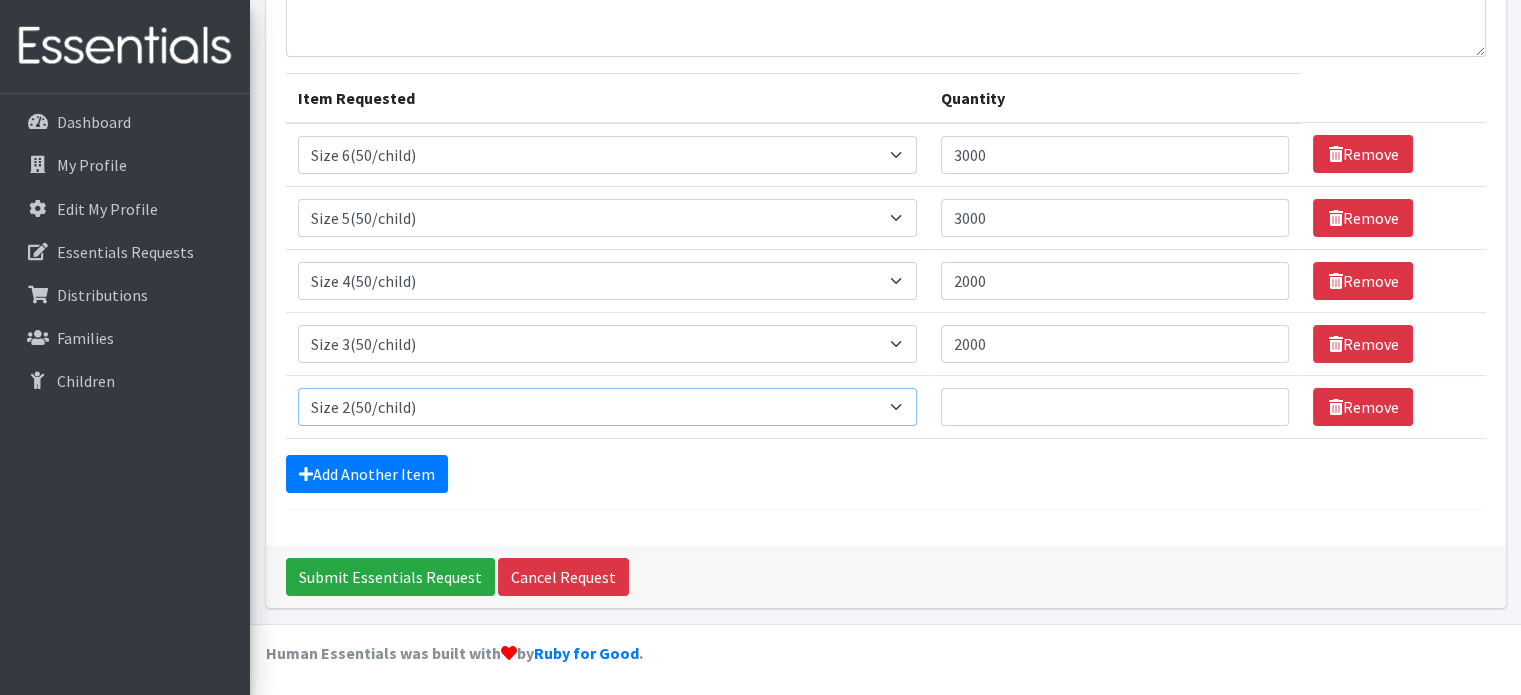 click on "Select an item
2T3T(30/child)
3T4T(30/child)
4T5T(30/child)
Cloth Diaper Kit (specify gender & size/age)
Cloth Diaper Mini Starter Kit (specify gender & size/age)
Native Conditioner, 16.5 oz. (1 case of 6 bottles)
Size 1(50/child)
Size 2(50/child)
Size 3(50/child)
Size 4(50/child)
Size 5(50/child)
Size 6(50/child)
Size N(50/child)
Swimmers-Infant Size  Small (13-24 lbs)
Youth Pull-Ups (L) (60- 125 lbs)" at bounding box center (607, 407) 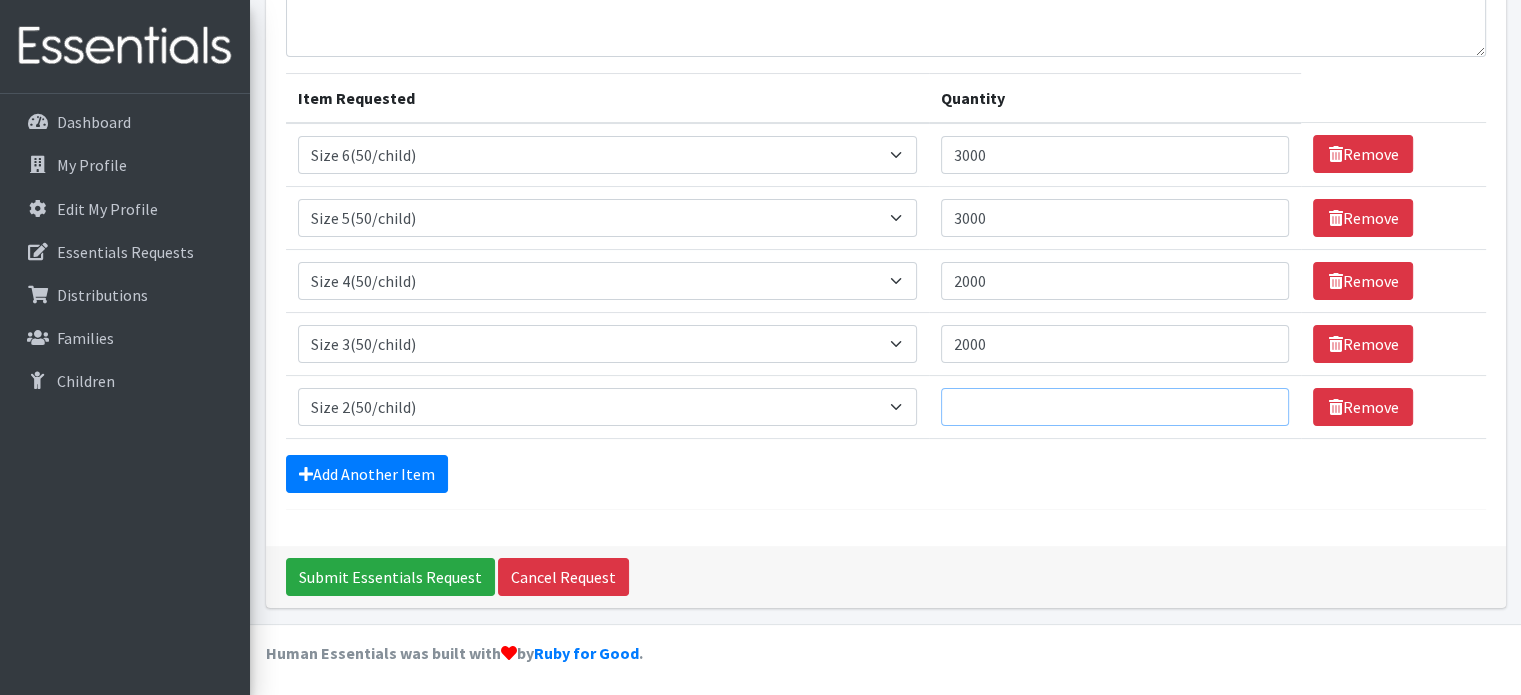 click on "Quantity" at bounding box center [1115, 407] 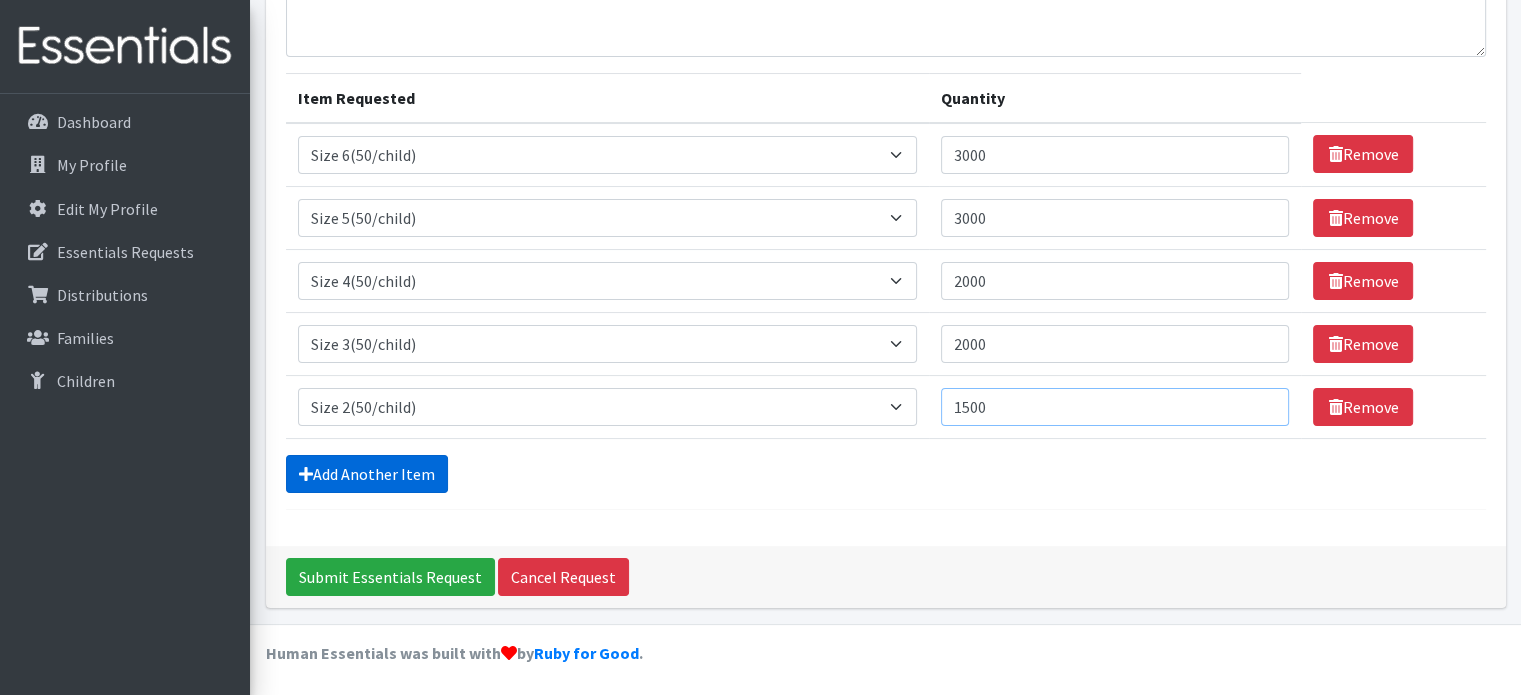type on "1500" 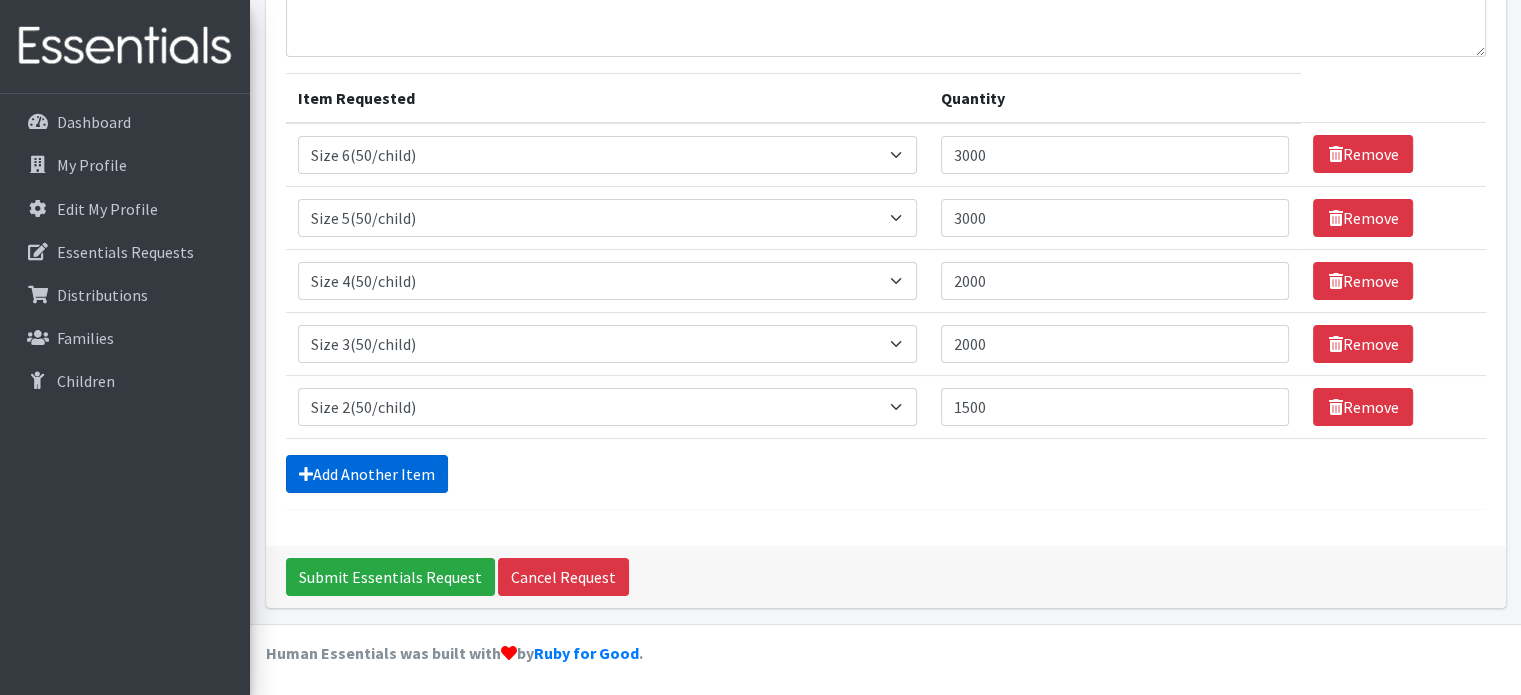 click on "Add Another Item" at bounding box center [367, 474] 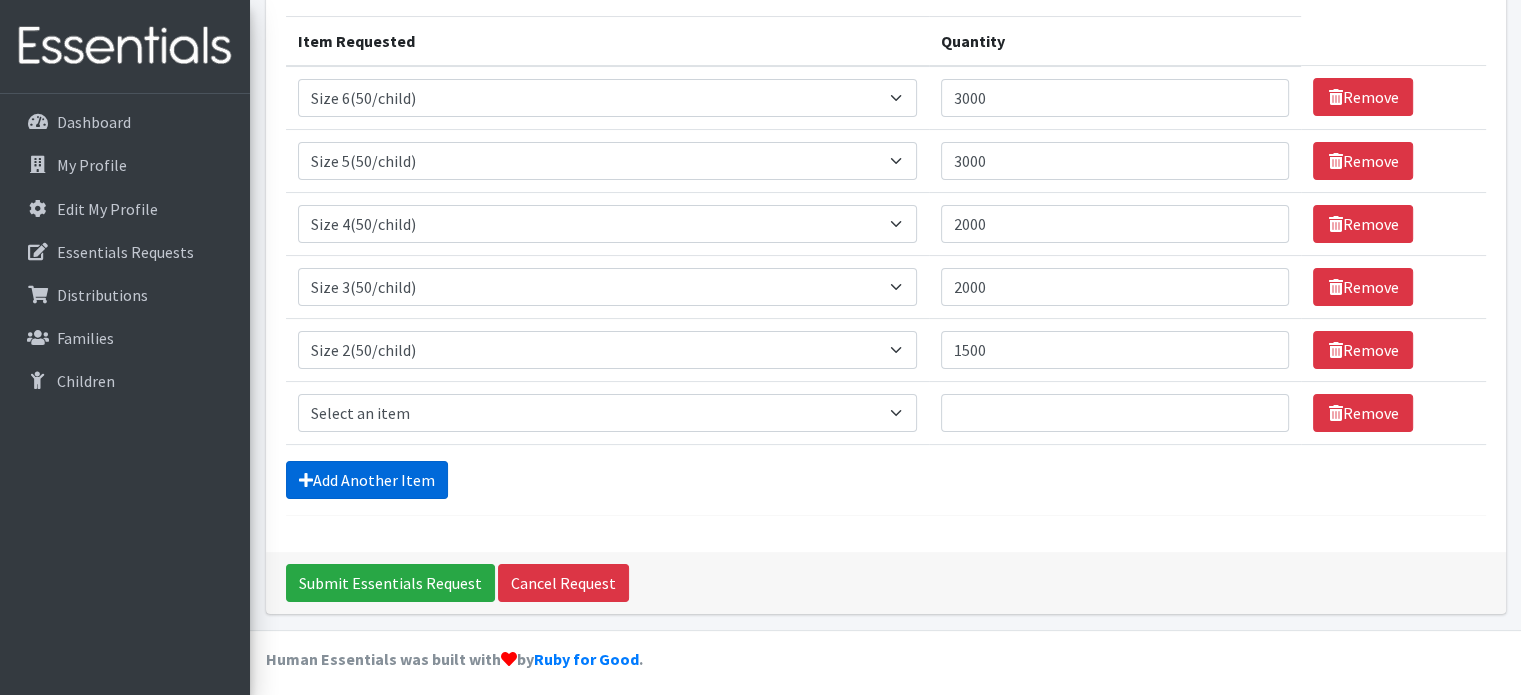 scroll, scrollTop: 250, scrollLeft: 0, axis: vertical 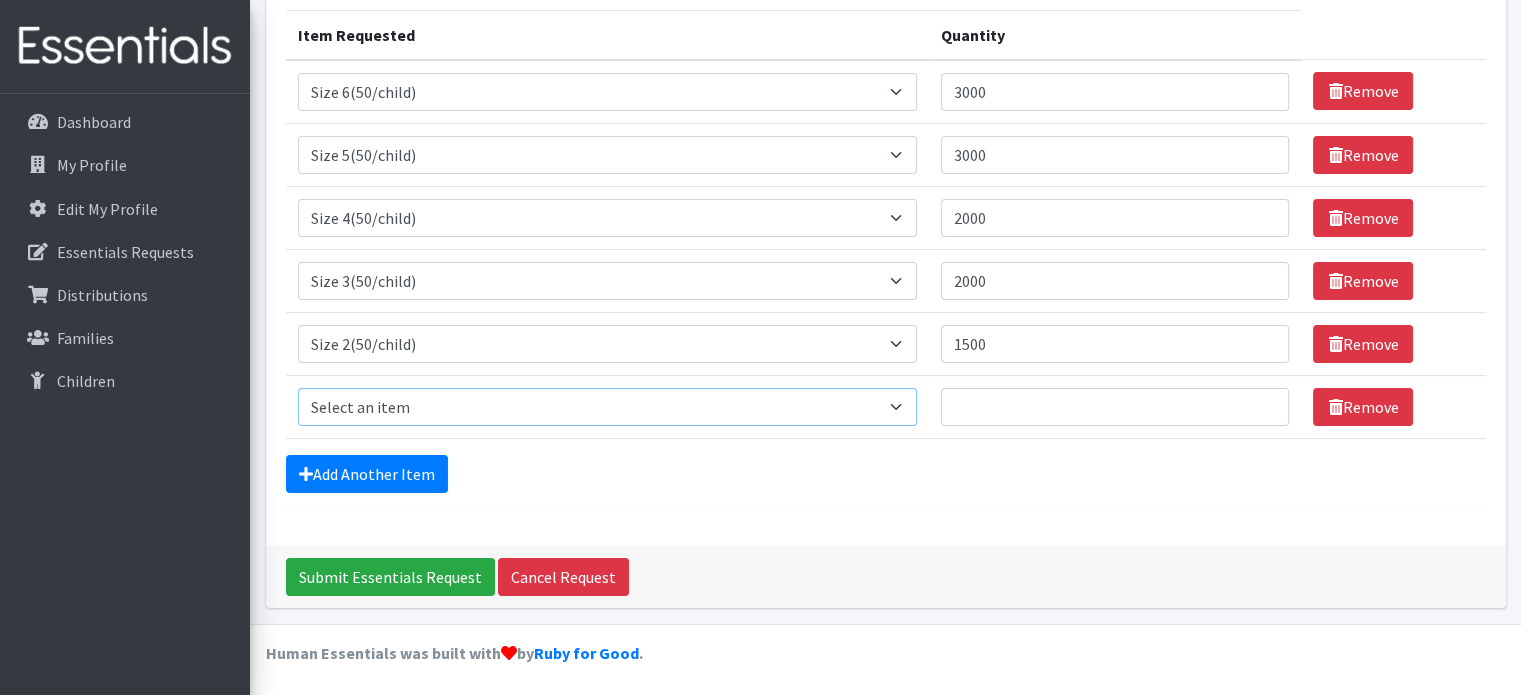 click on "Select an item
2T3T(30/child)
3T4T(30/child)
4T5T(30/child)
Cloth Diaper Kit (specify gender & size/age)
Cloth Diaper Mini Starter Kit (specify gender & size/age)
Native Conditioner, 16.5 oz. (1 case of 6 bottles)
Size 1(50/child)
Size 2(50/child)
Size 3(50/child)
Size 4(50/child)
Size 5(50/child)
Size 6(50/child)
Size N(50/child)
Swimmers-Infant Size  Small (13-24 lbs)
Youth Pull-Ups (L) (60- 125 lbs)" at bounding box center (607, 407) 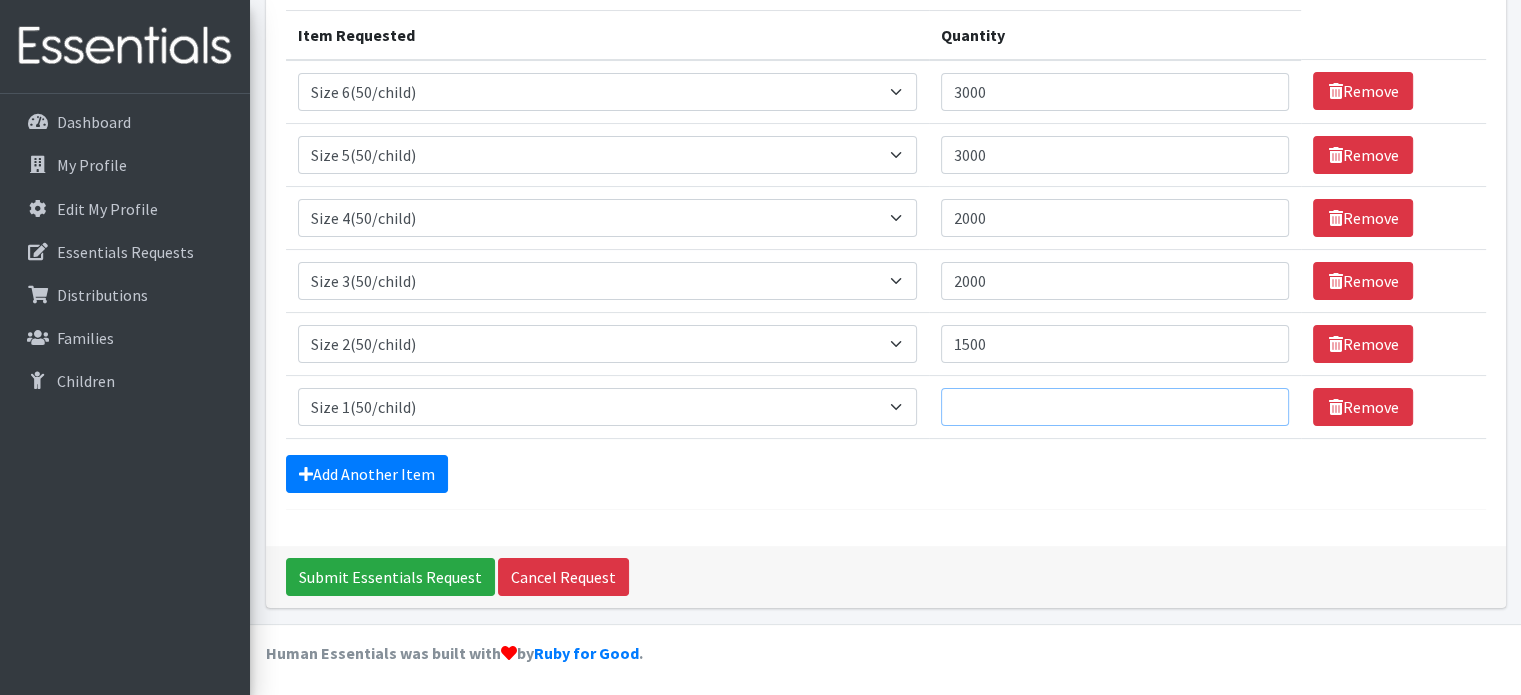 click on "Quantity" at bounding box center (1115, 407) 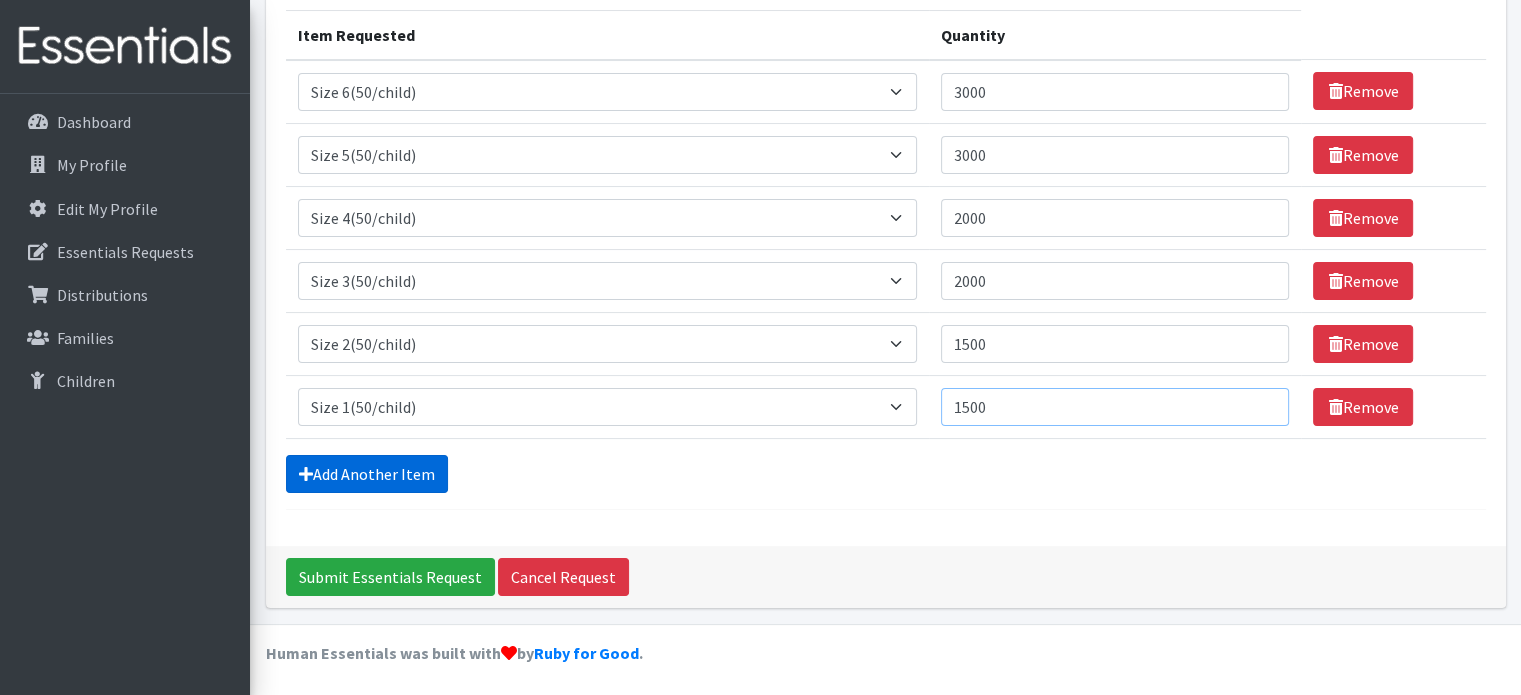 type on "1500" 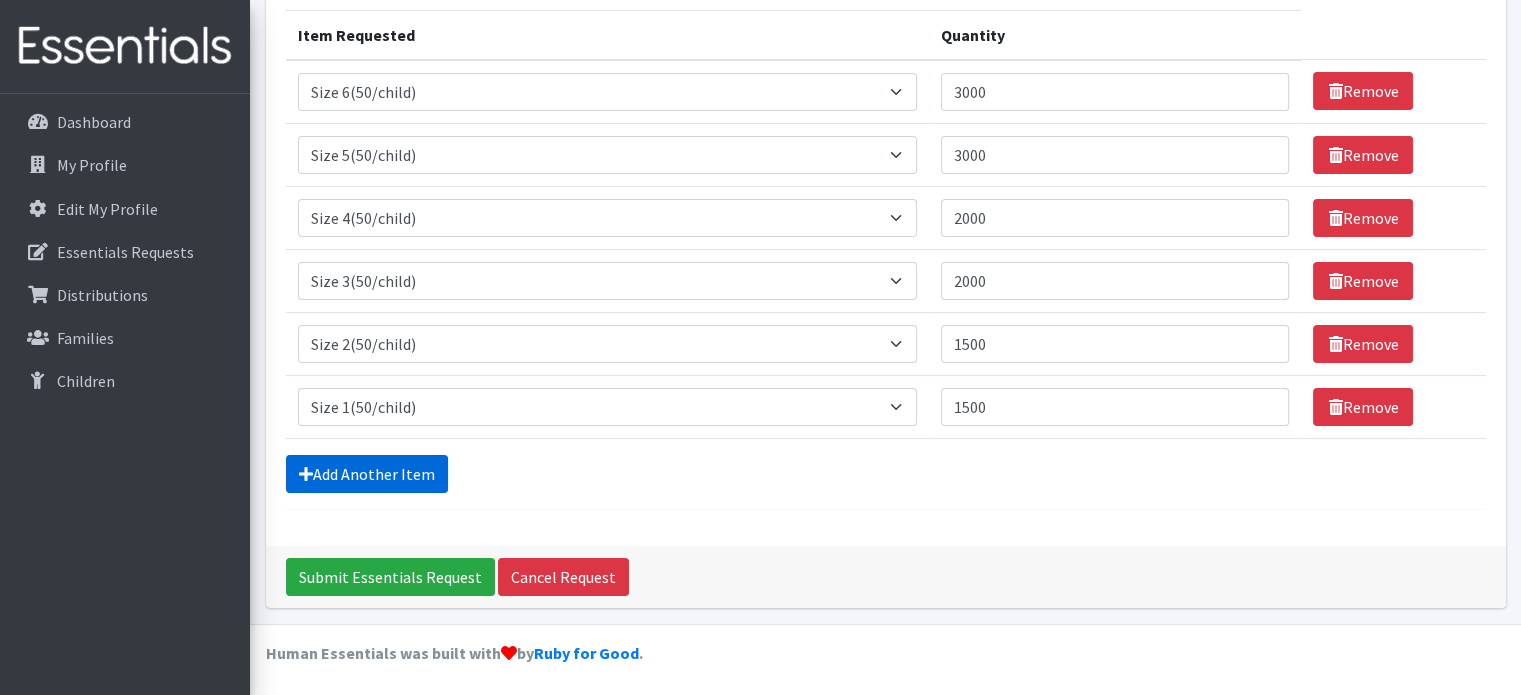 click on "Add Another Item" at bounding box center [367, 474] 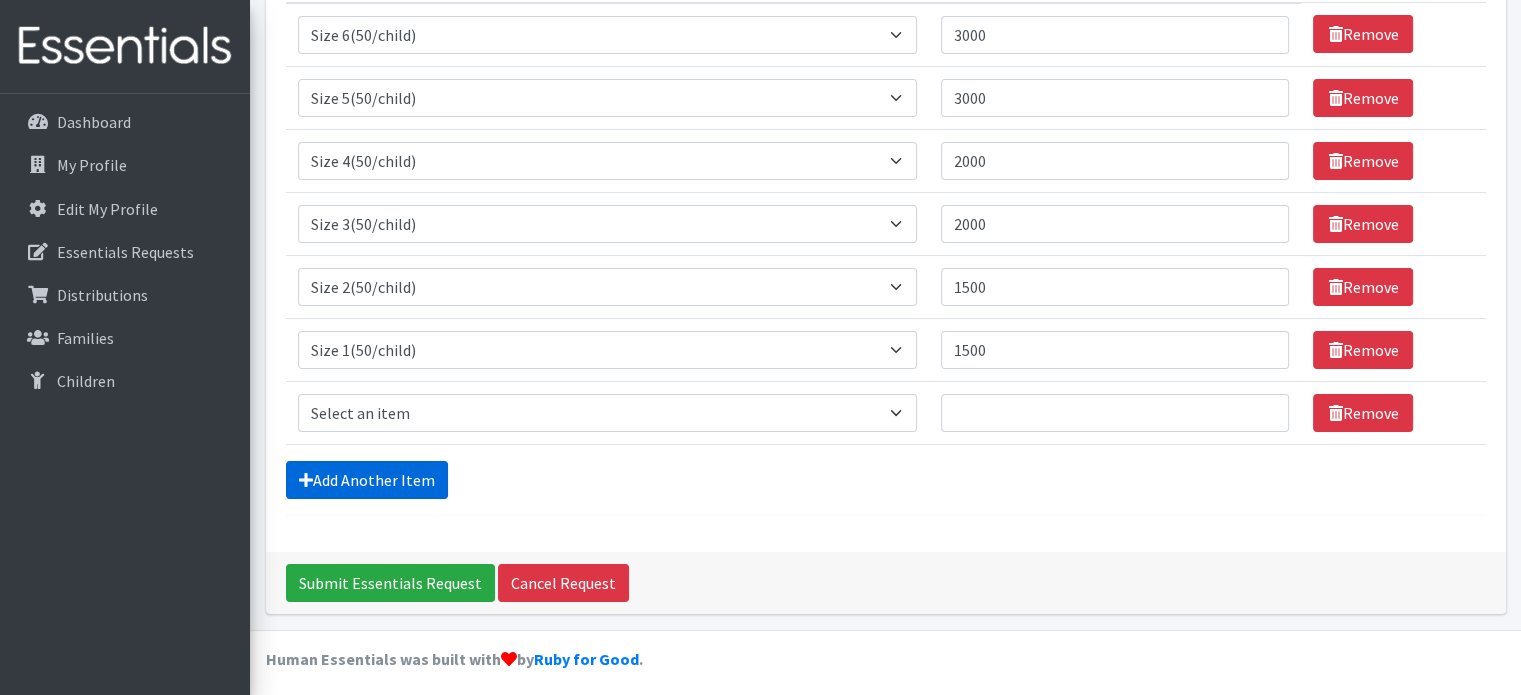 scroll, scrollTop: 312, scrollLeft: 0, axis: vertical 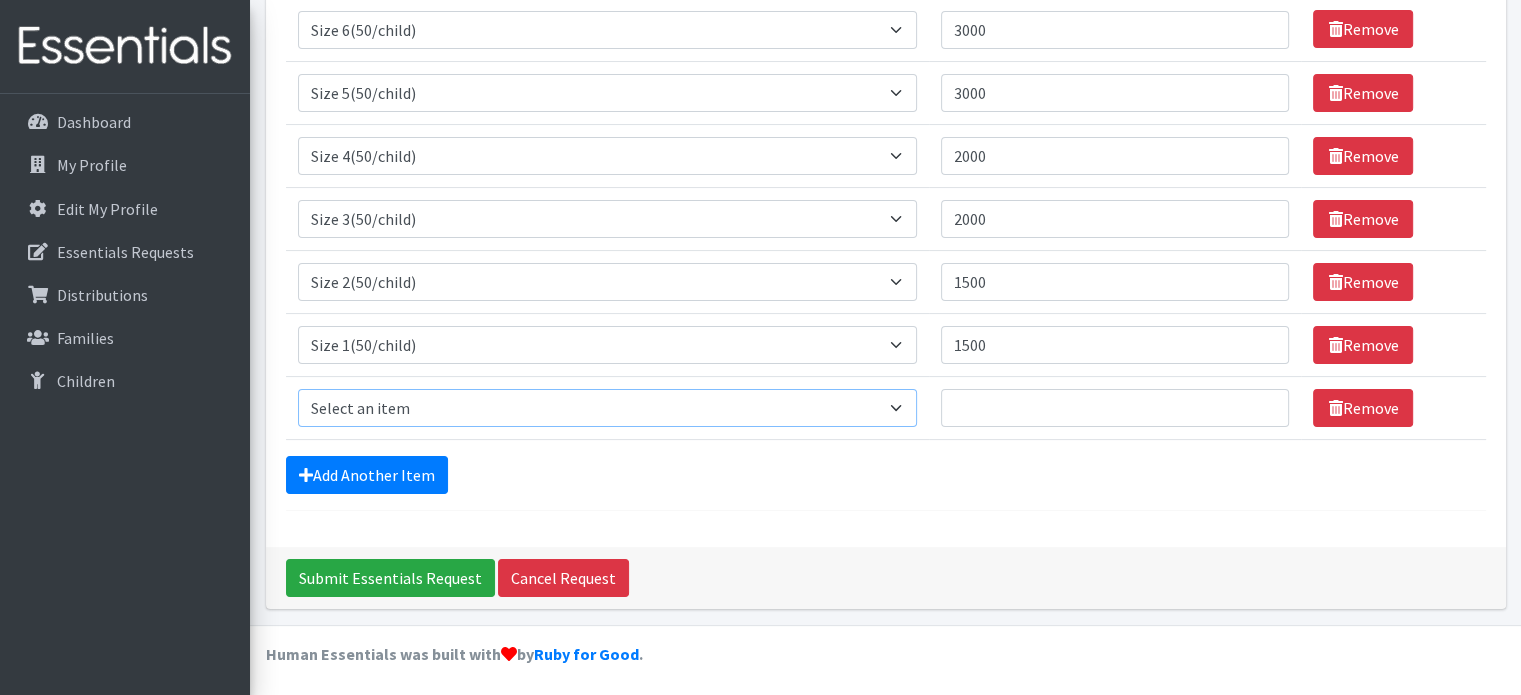click on "Select an item
2T3T(30/child)
3T4T(30/child)
4T5T(30/child)
Cloth Diaper Kit (specify gender & size/age)
Cloth Diaper Mini Starter Kit (specify gender & size/age)
Native Conditioner, 16.5 oz. (1 case of 6 bottles)
Size 1(50/child)
Size 2(50/child)
Size 3(50/child)
Size 4(50/child)
Size 5(50/child)
Size 6(50/child)
Size N(50/child)
Swimmers-Infant Size  Small (13-24 lbs)
Youth Pull-Ups (L) (60- 125 lbs)" at bounding box center (607, 408) 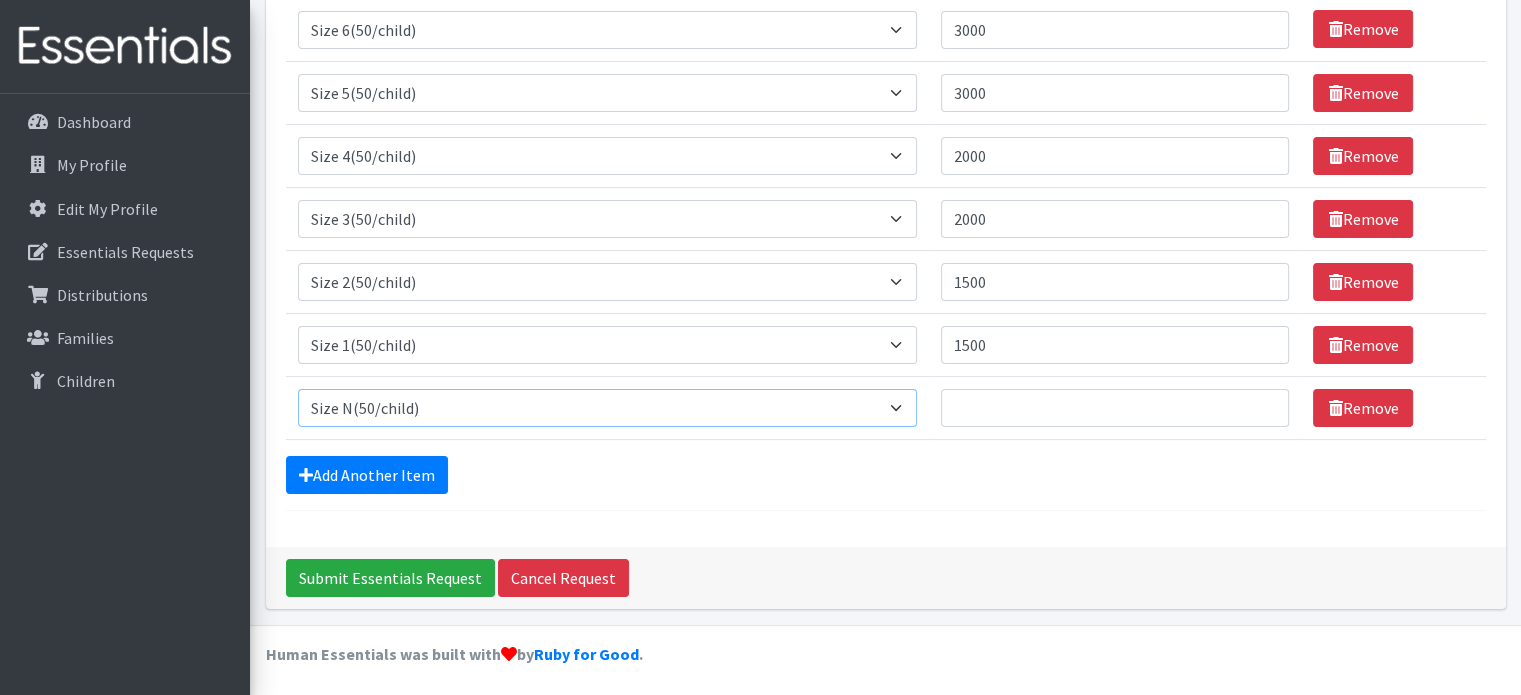 click on "Select an item
2T3T(30/child)
3T4T(30/child)
4T5T(30/child)
Cloth Diaper Kit (specify gender & size/age)
Cloth Diaper Mini Starter Kit (specify gender & size/age)
Native Conditioner, 16.5 oz. (1 case of 6 bottles)
Size 1(50/child)
Size 2(50/child)
Size 3(50/child)
Size 4(50/child)
Size 5(50/child)
Size 6(50/child)
Size N(50/child)
Swimmers-Infant Size  Small (13-24 lbs)
Youth Pull-Ups (L) (60- 125 lbs)" at bounding box center (607, 408) 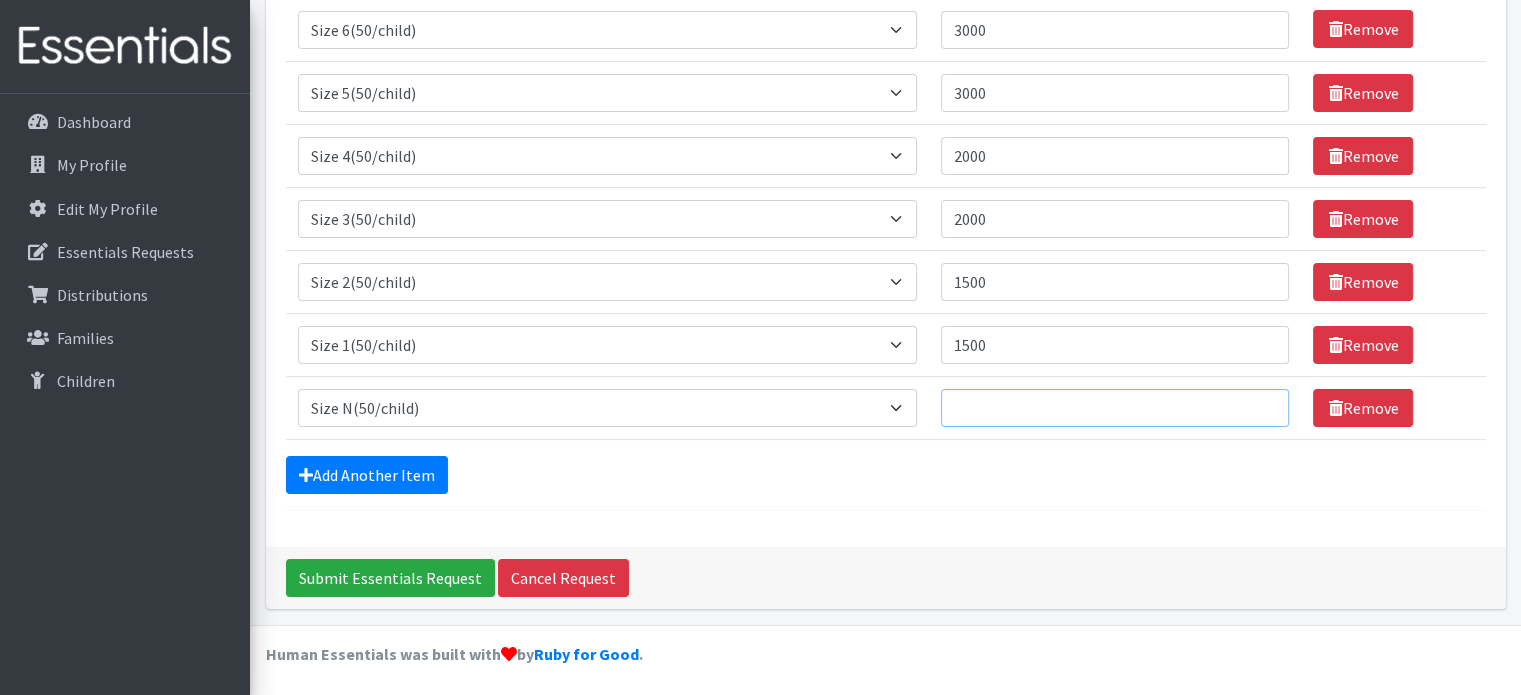 click on "Quantity" at bounding box center (1115, 408) 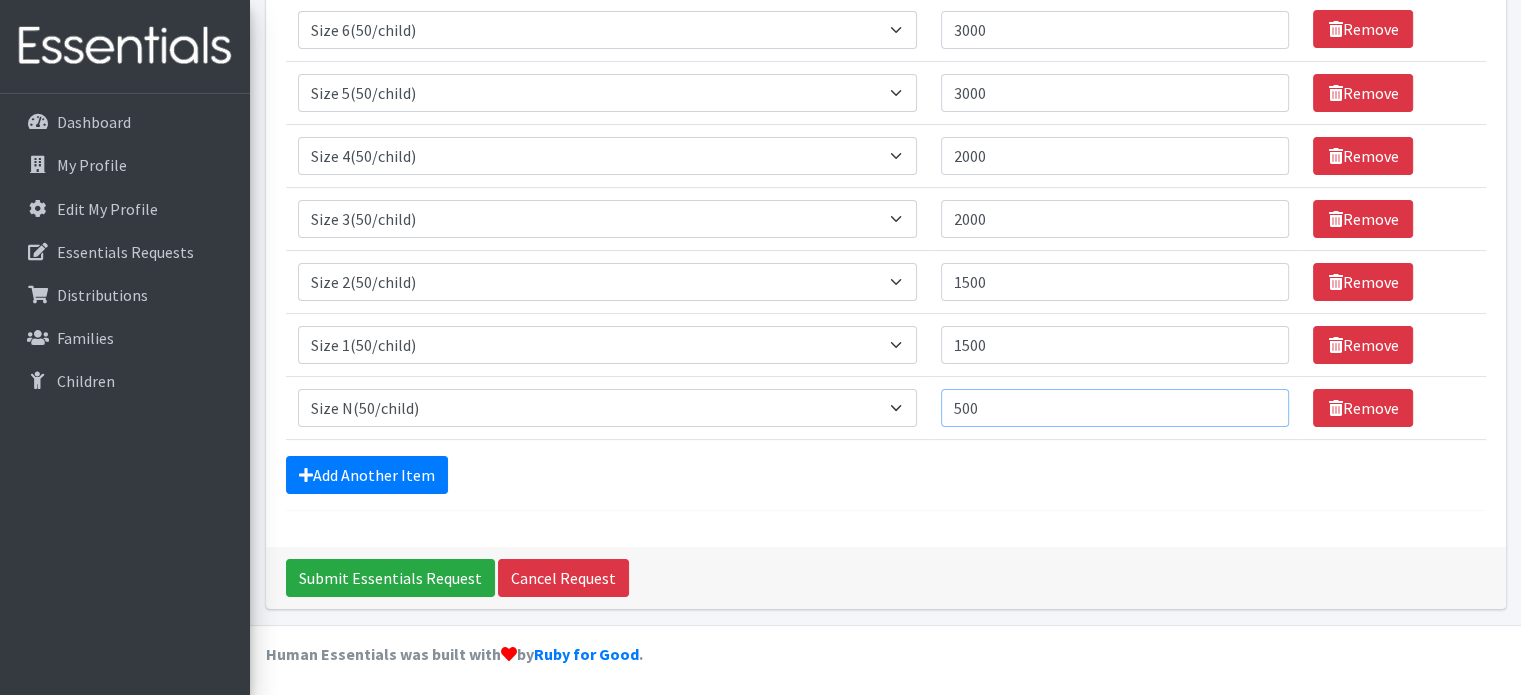 type on "500" 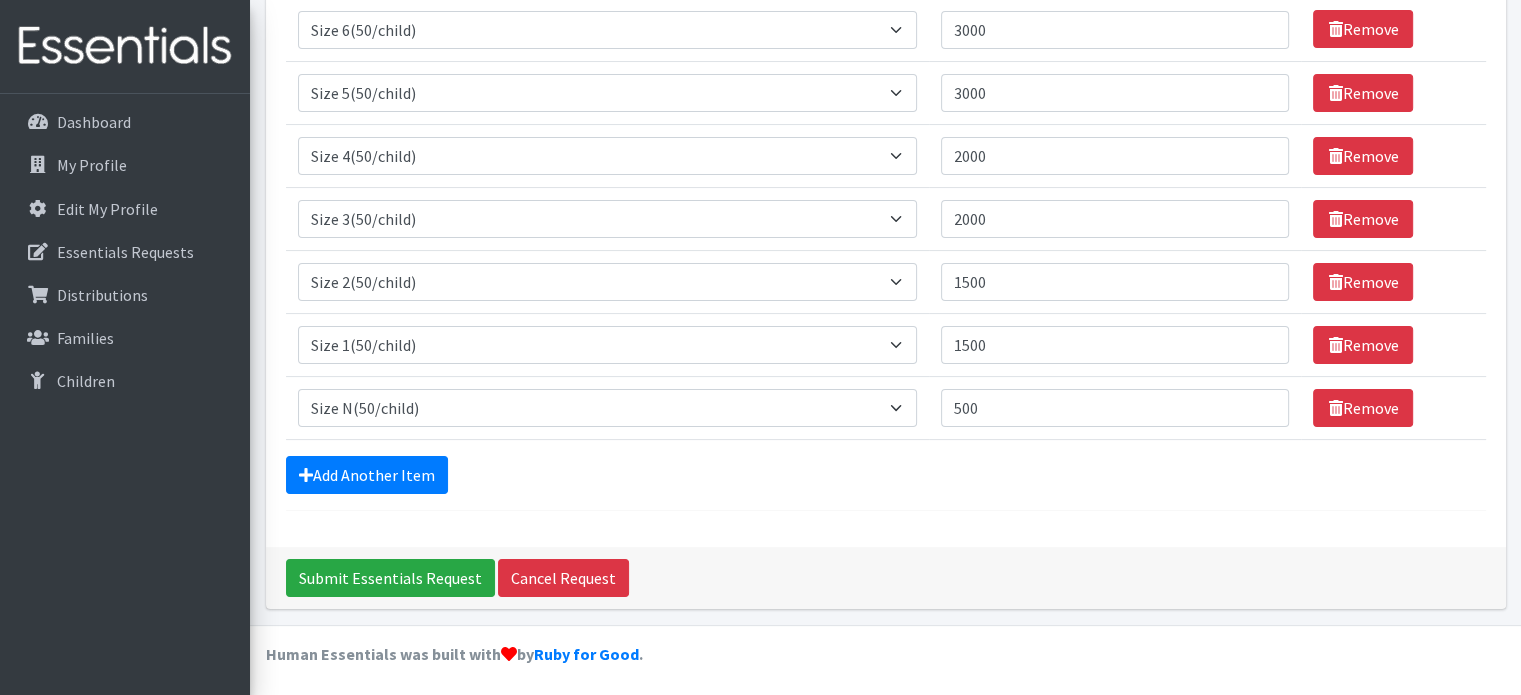 click on "Add Another Item" at bounding box center (886, 475) 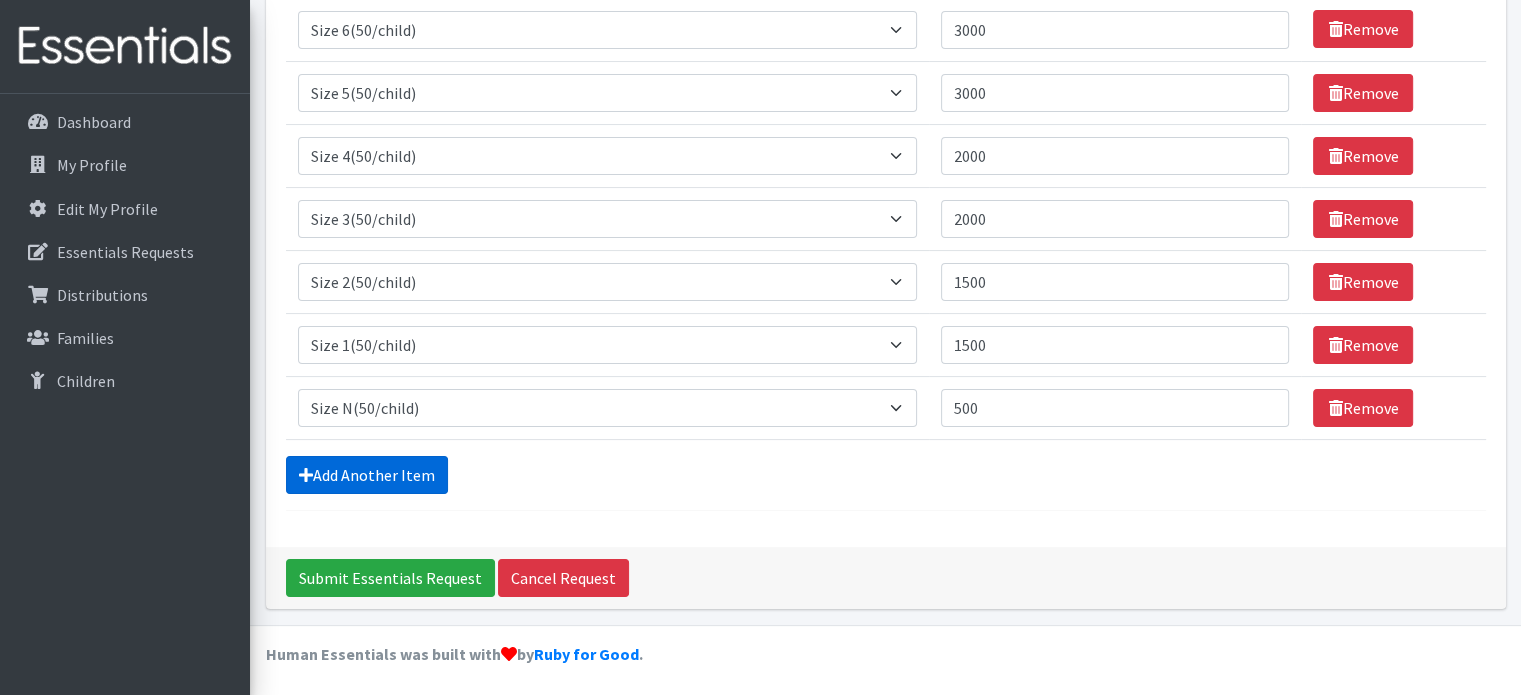 click on "Add Another Item" at bounding box center [367, 475] 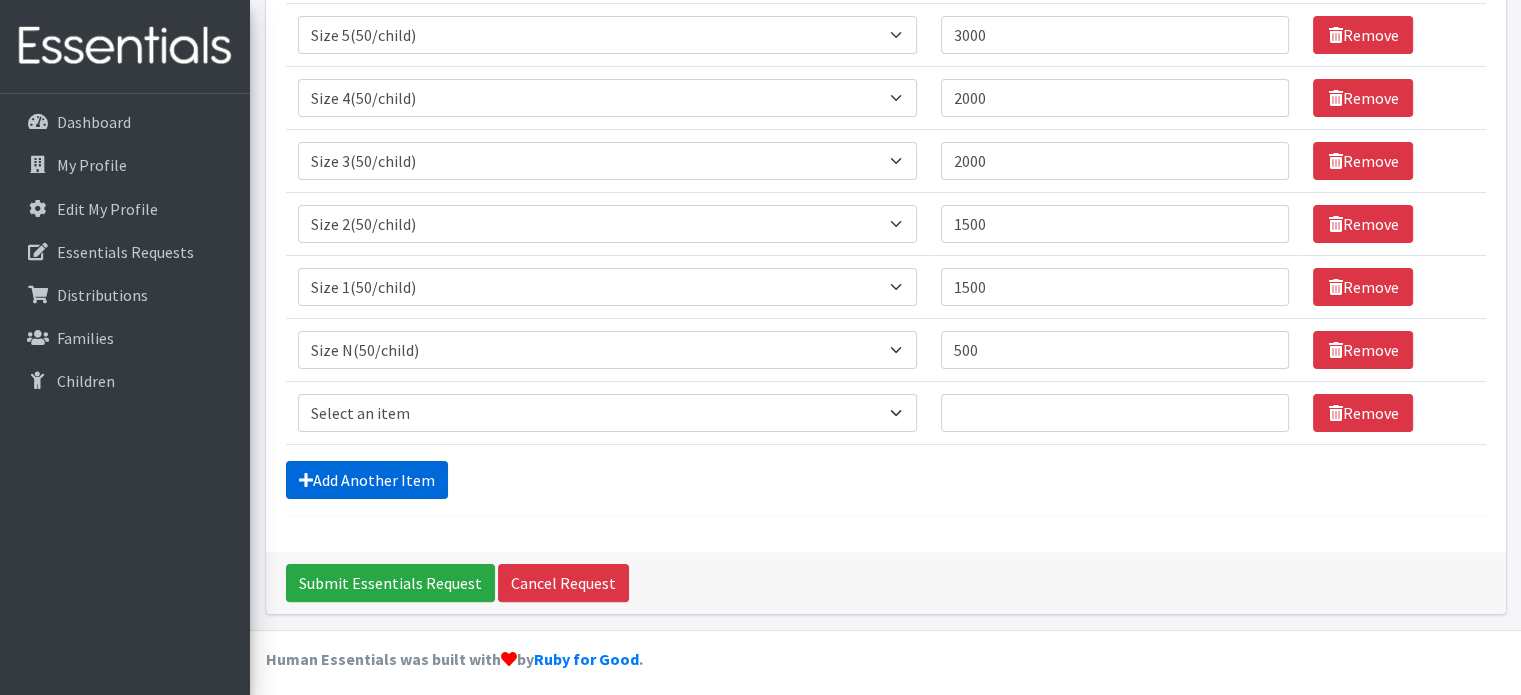 scroll, scrollTop: 376, scrollLeft: 0, axis: vertical 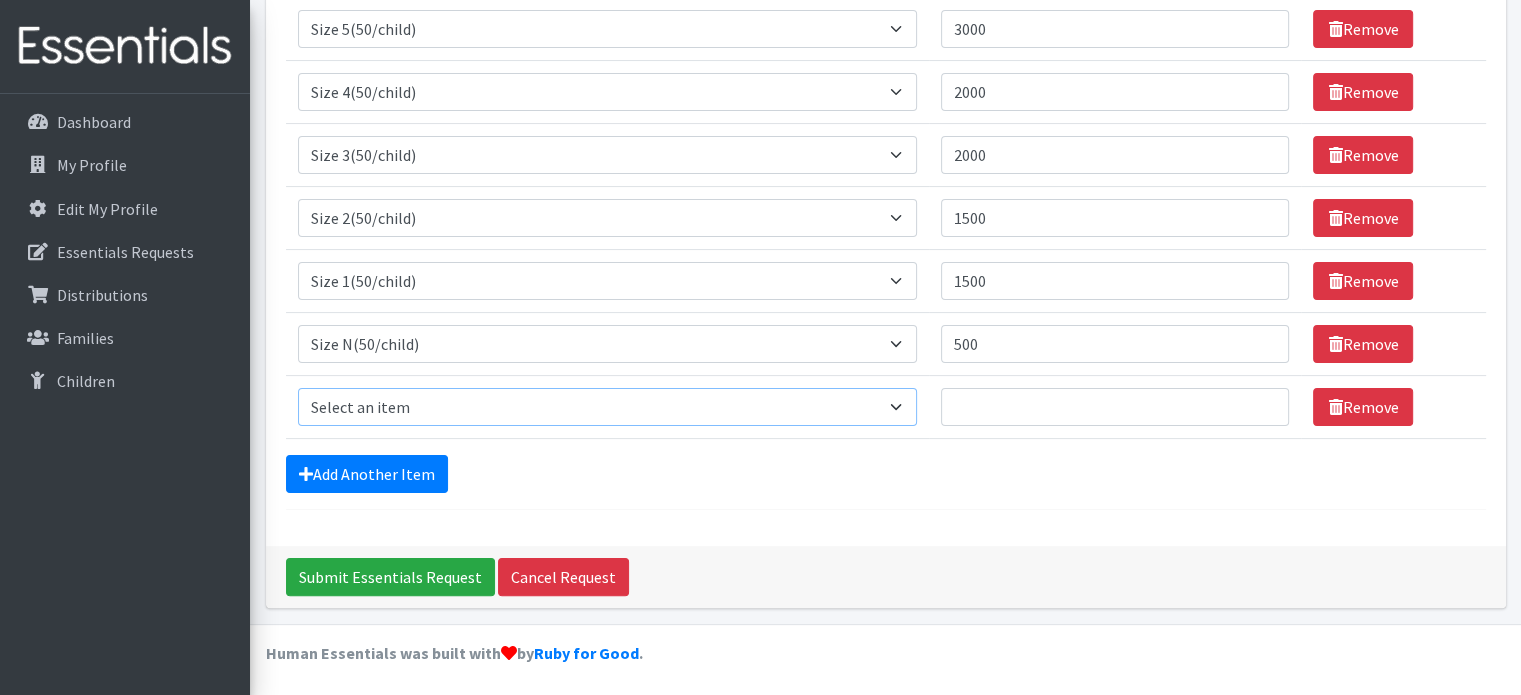 click on "Select an item
2T3T(30/child)
3T4T(30/child)
4T5T(30/child)
Cloth Diaper Kit (specify gender & size/age)
Cloth Diaper Mini Starter Kit (specify gender & size/age)
Native Conditioner, 16.5 oz. (1 case of 6 bottles)
Size 1(50/child)
Size 2(50/child)
Size 3(50/child)
Size 4(50/child)
Size 5(50/child)
Size 6(50/child)
Size N(50/child)
Swimmers-Infant Size  Small (13-24 lbs)
Youth Pull-Ups (L) (60- 125 lbs)" at bounding box center (607, 407) 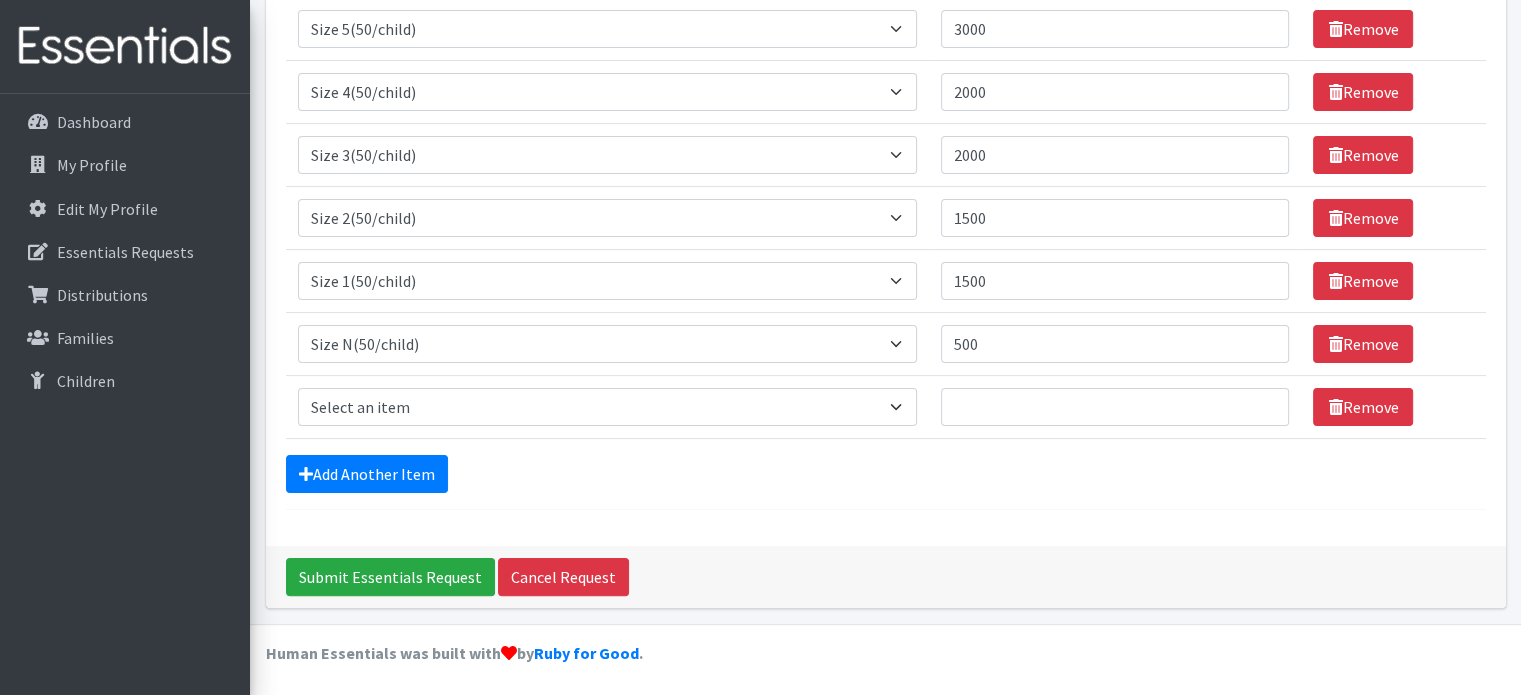 click on "Comments:
Item Requested
Quantity
Item Requested
Select an item
2T3T(30/child)
3T4T(30/child)
4T5T(30/child)
Cloth Diaper Kit (specify gender & size/age)
Cloth Diaper Mini Starter Kit (specify gender & size/age)
Native Conditioner, 16.5 oz. (1 case of 6 bottles)
Size 1(50/child)
Size 2(50/child)
Size 3(50/child)
Size 4(50/child)
Size 5(50/child)
Size 6(50/child)
Size N(50/child)
Swimmers-Infant Size  Small (13-24 lbs)
Youth Pull-Ups (L) (60- 125 lbs)
Quantity
3000
Remove
Item Requested
Select an item
2T3T(30/child)
3T4T(30/child)
4T5T(30/child)
Cloth Diaper Kit (specify gender & size/age)
Cloth Diaper Mini Starter Kit (specify gender & size/age)" at bounding box center (886, 142) 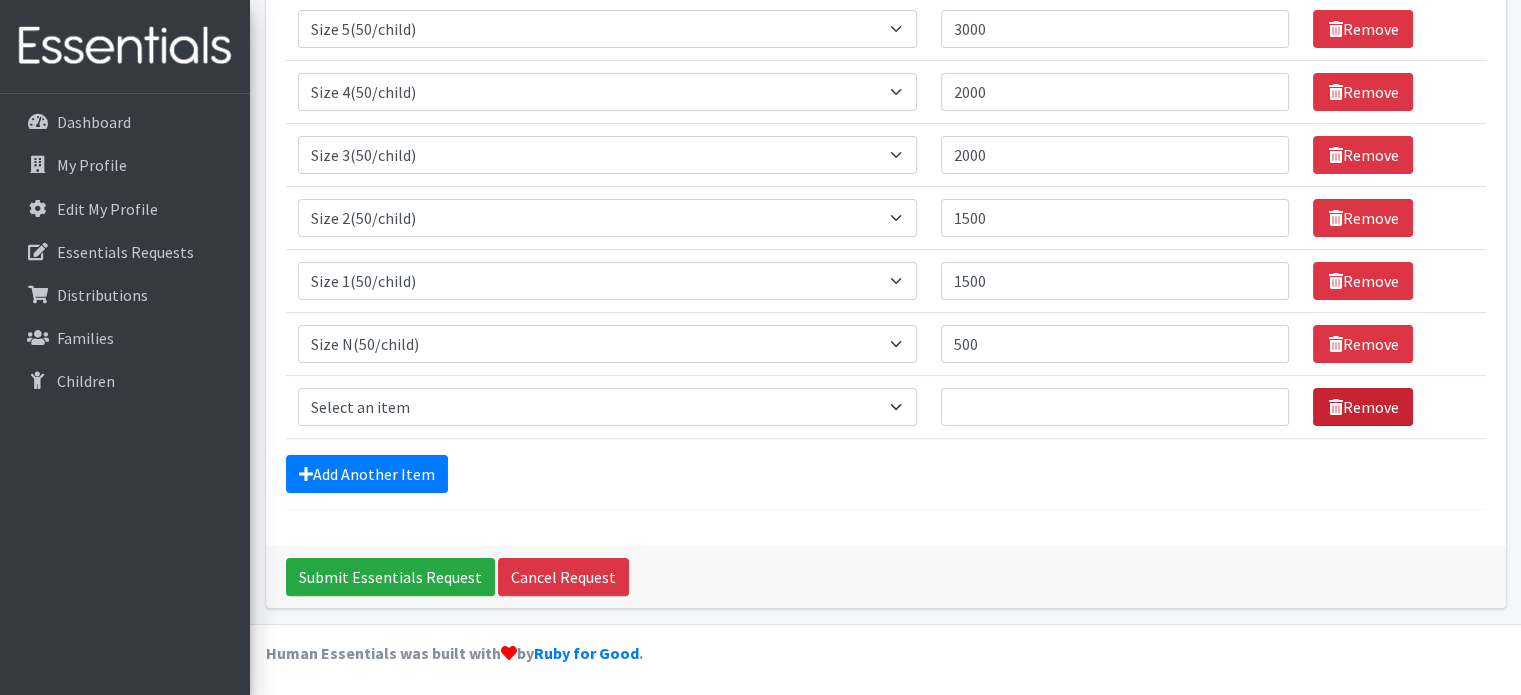 click on "Remove" at bounding box center [1363, 407] 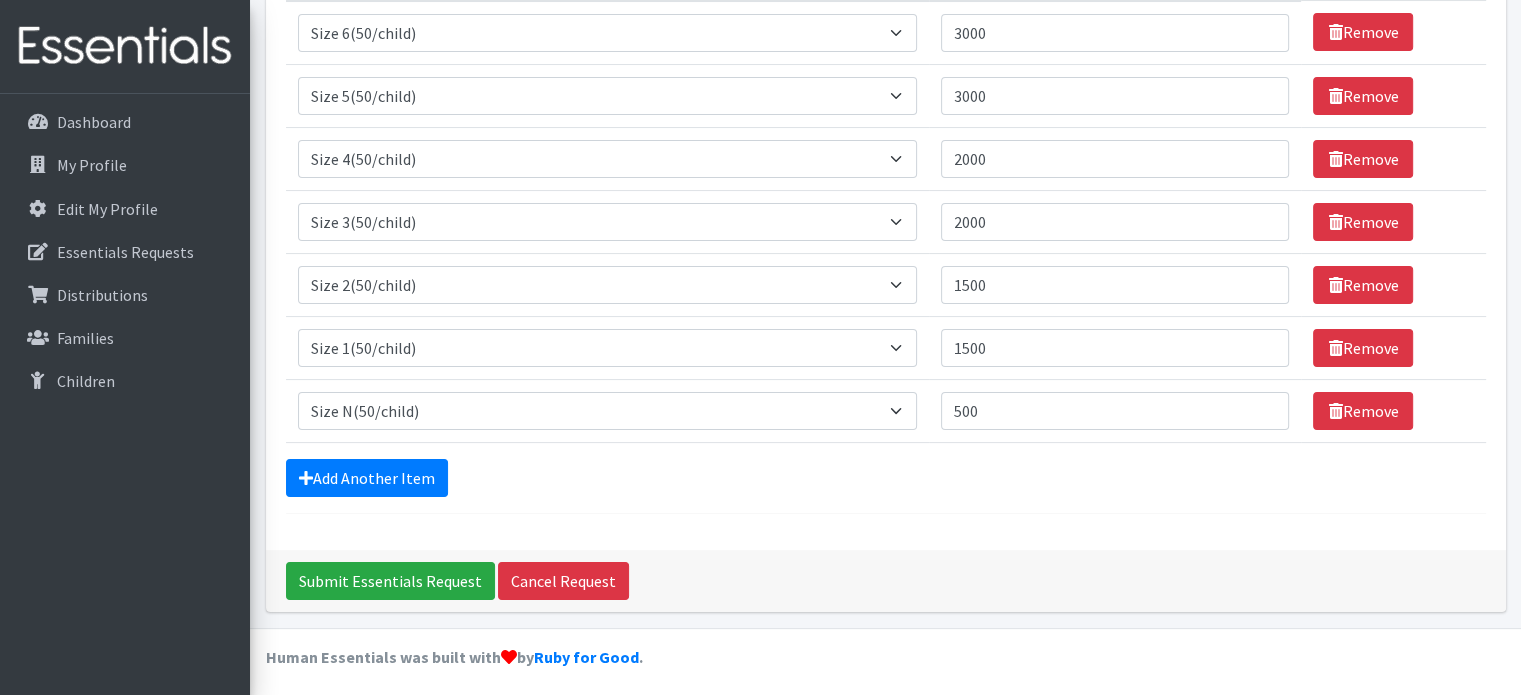 scroll, scrollTop: 312, scrollLeft: 0, axis: vertical 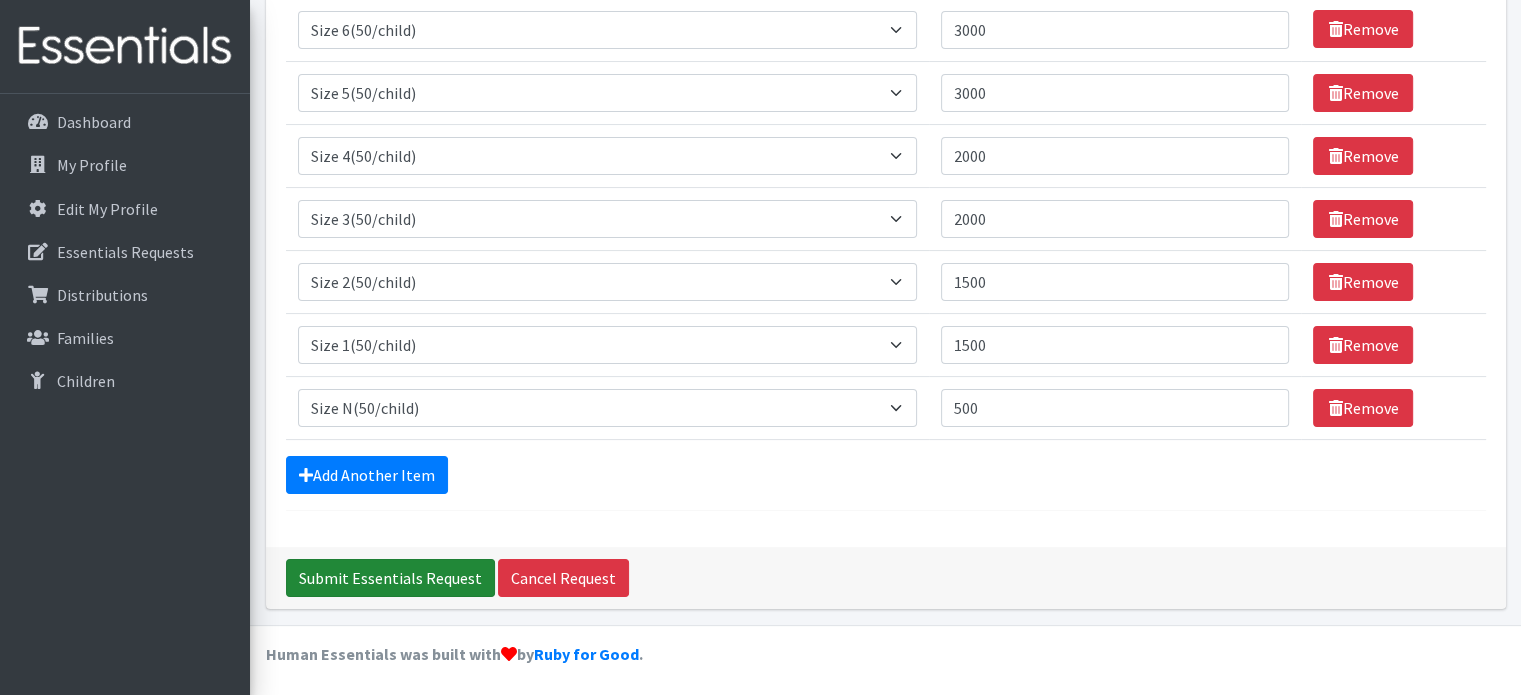click on "Submit Essentials Request" at bounding box center (390, 578) 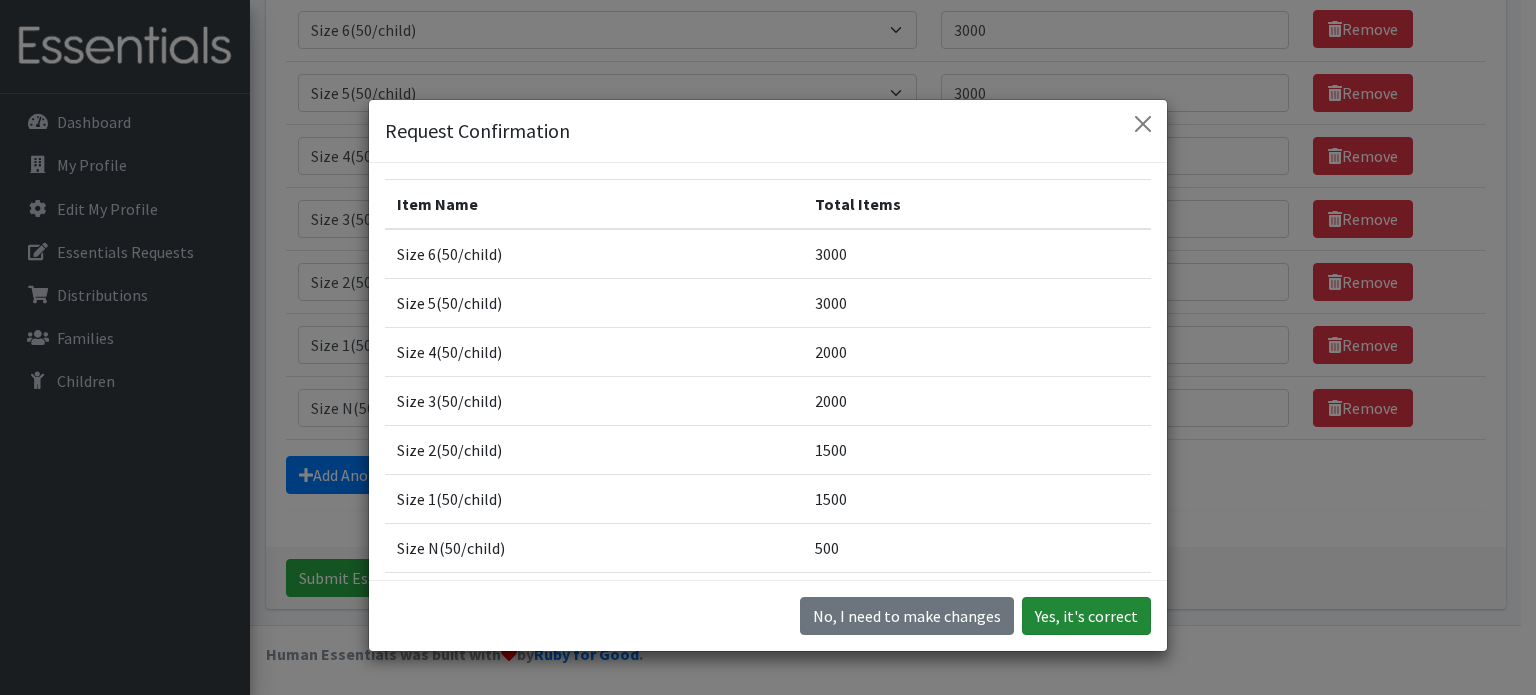 click on "Yes, it's correct" at bounding box center (1086, 616) 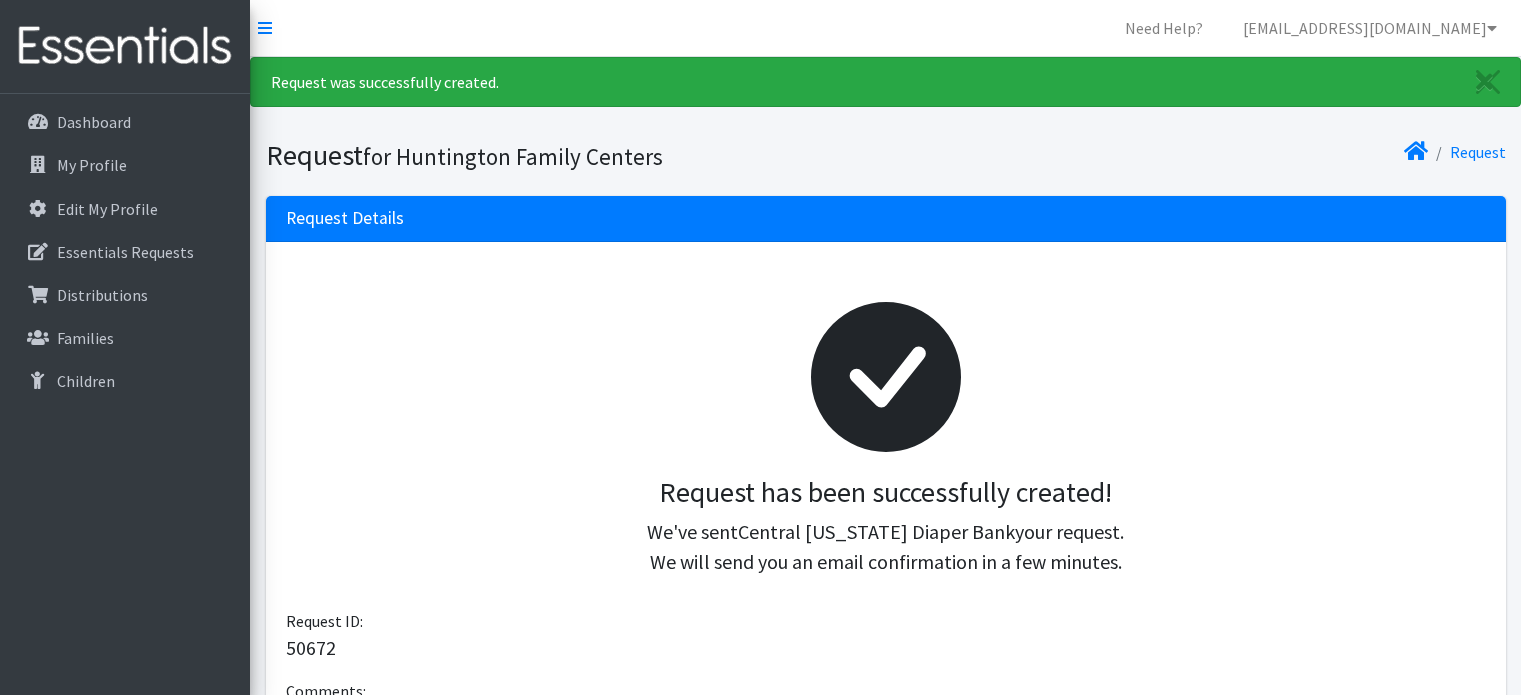 scroll, scrollTop: 0, scrollLeft: 0, axis: both 